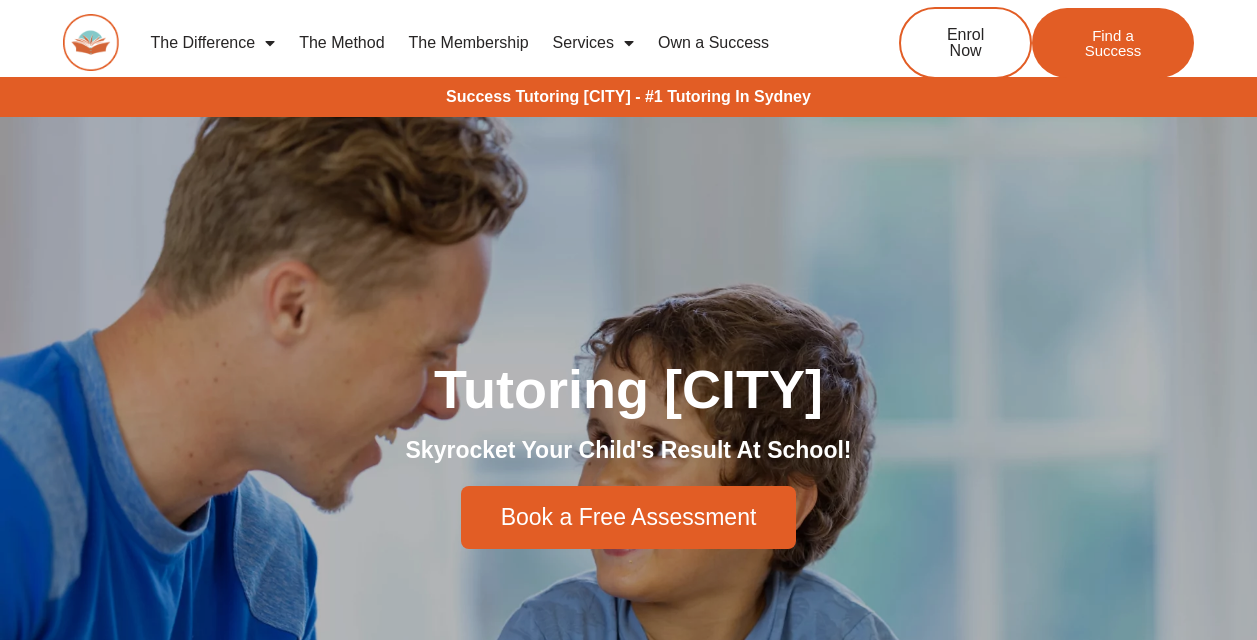 scroll, scrollTop: 74, scrollLeft: 0, axis: vertical 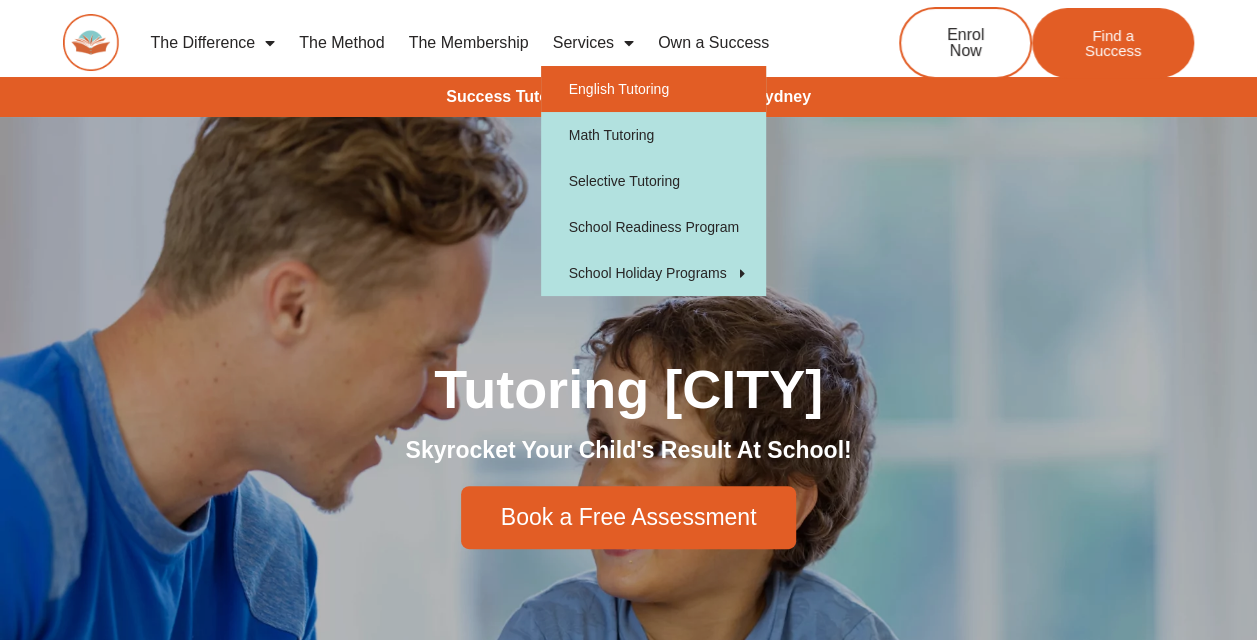 click on "English Tutoring" 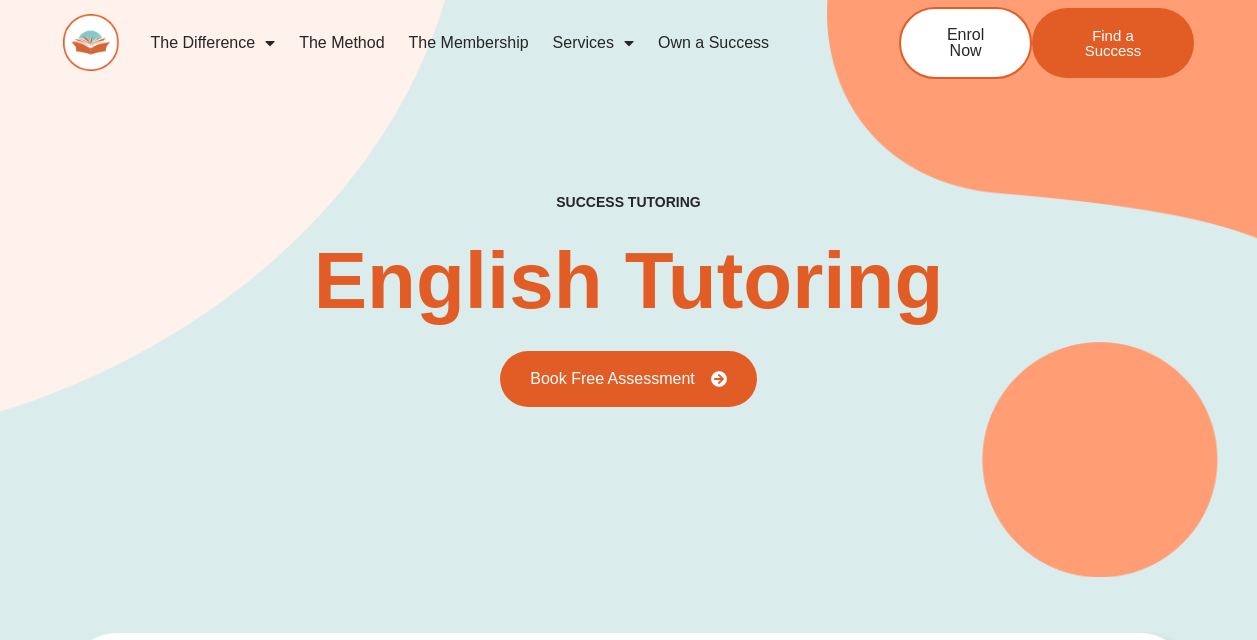 scroll, scrollTop: 184, scrollLeft: 0, axis: vertical 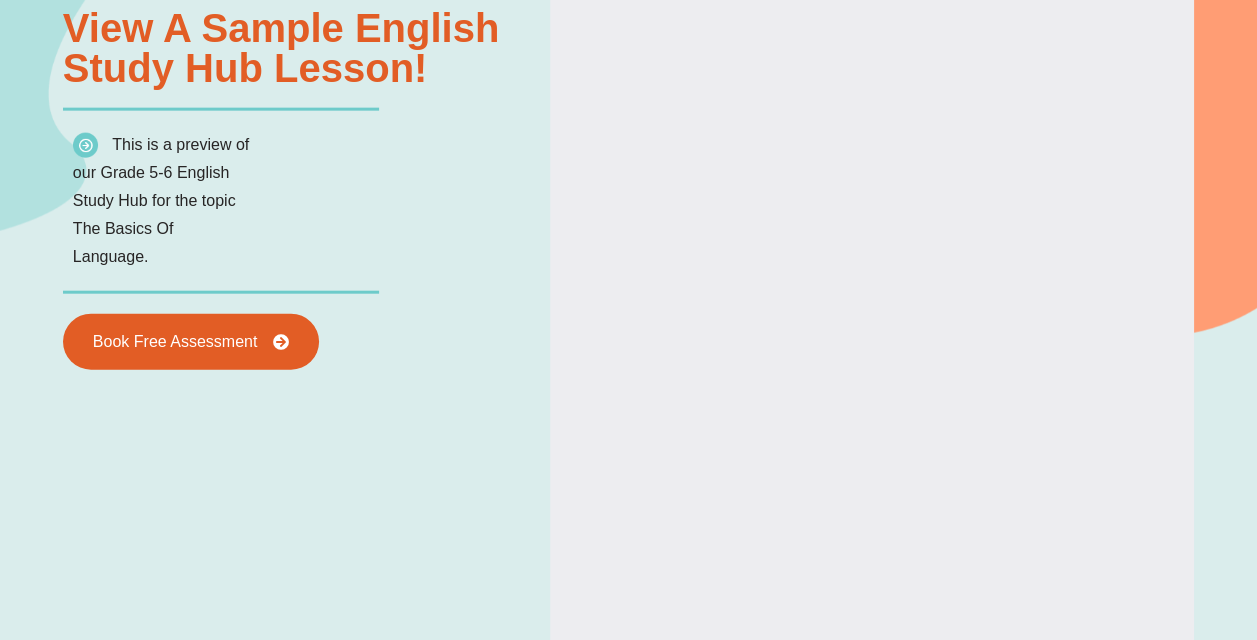 type on "*" 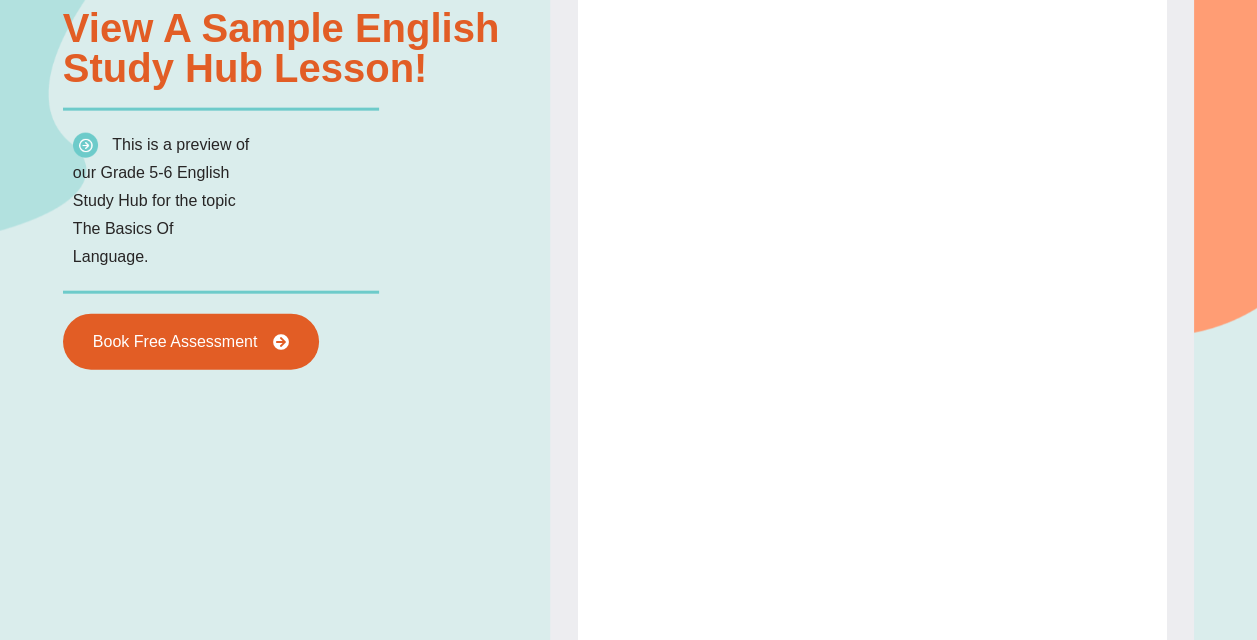 scroll, scrollTop: 10, scrollLeft: 0, axis: vertical 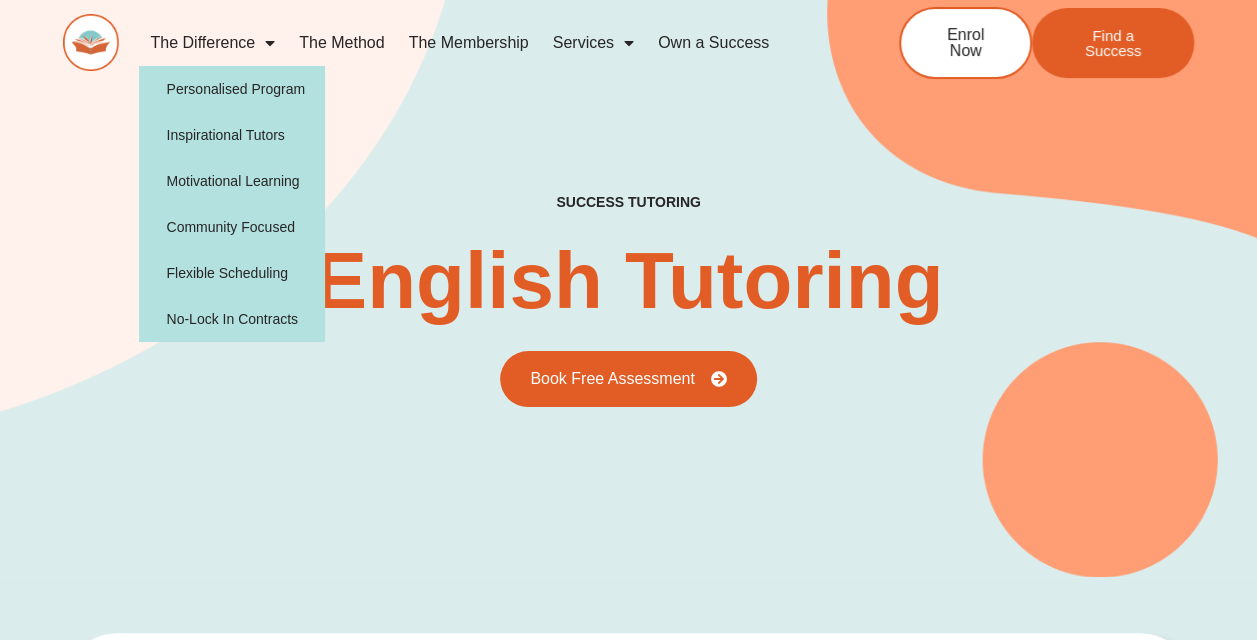 click on "The Method" 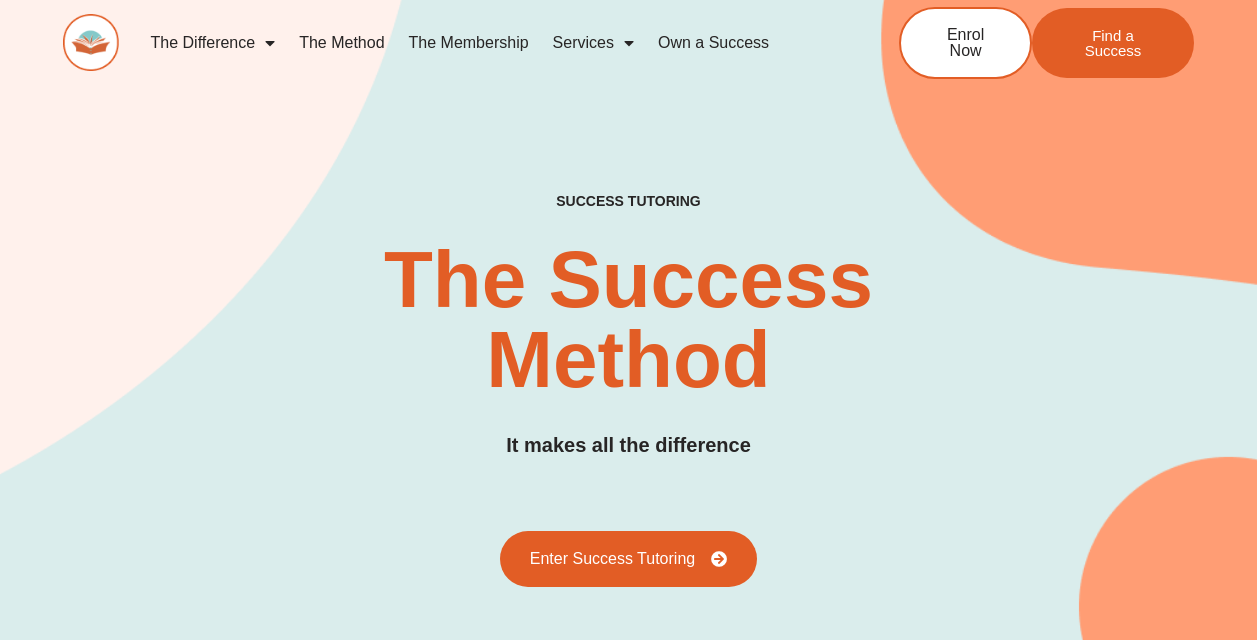 scroll, scrollTop: 0, scrollLeft: 0, axis: both 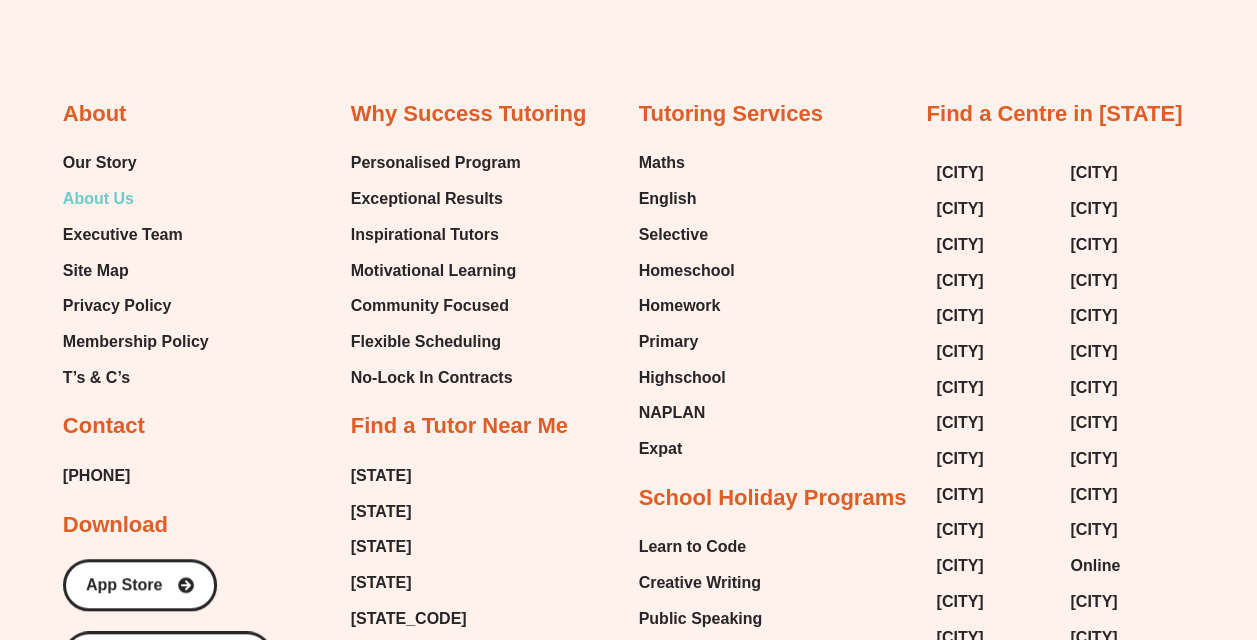 click on "About Us" at bounding box center [98, 199] 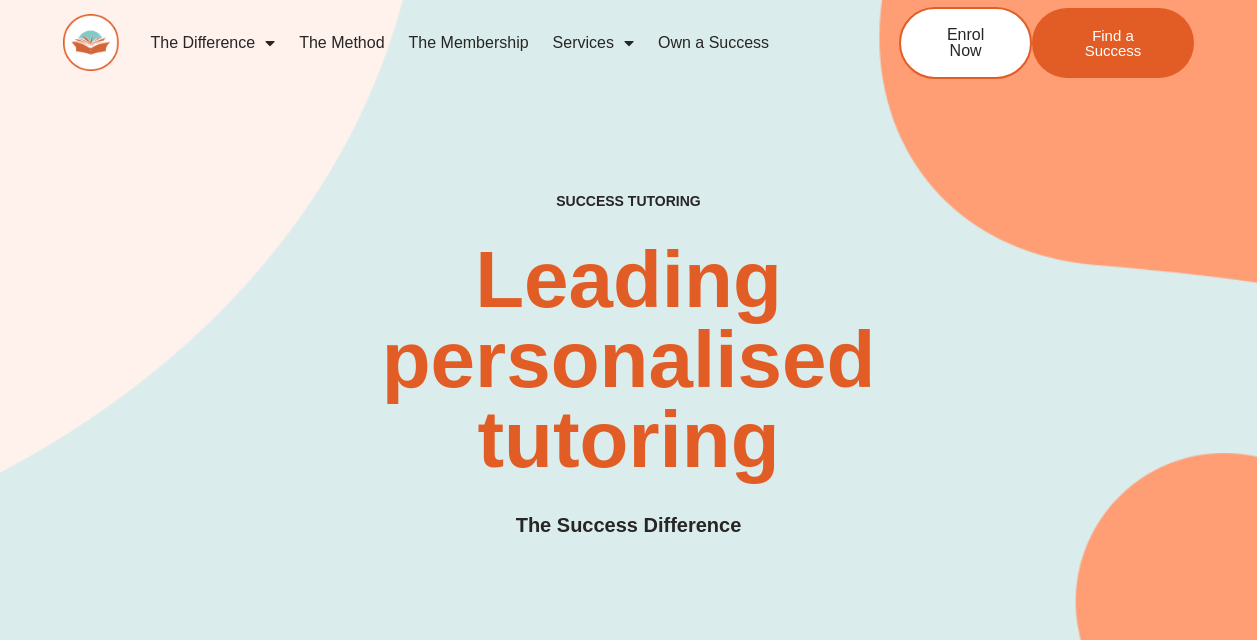 scroll, scrollTop: 0, scrollLeft: 0, axis: both 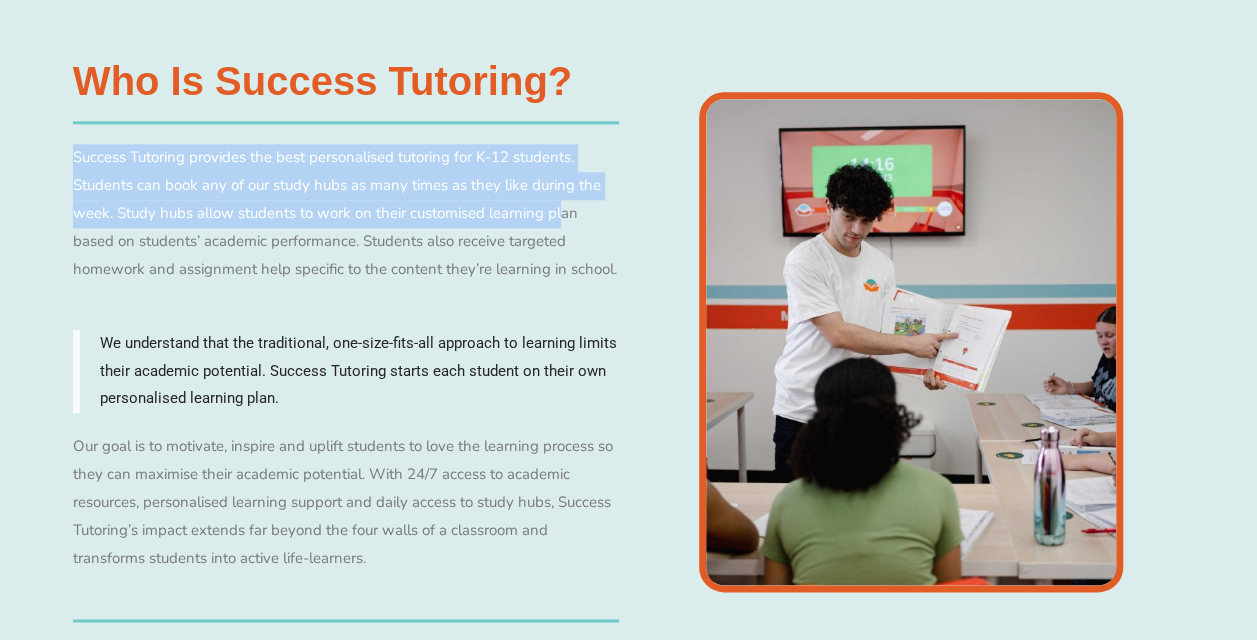 drag, startPoint x: 75, startPoint y: 157, endPoint x: 558, endPoint y: 224, distance: 487.62485 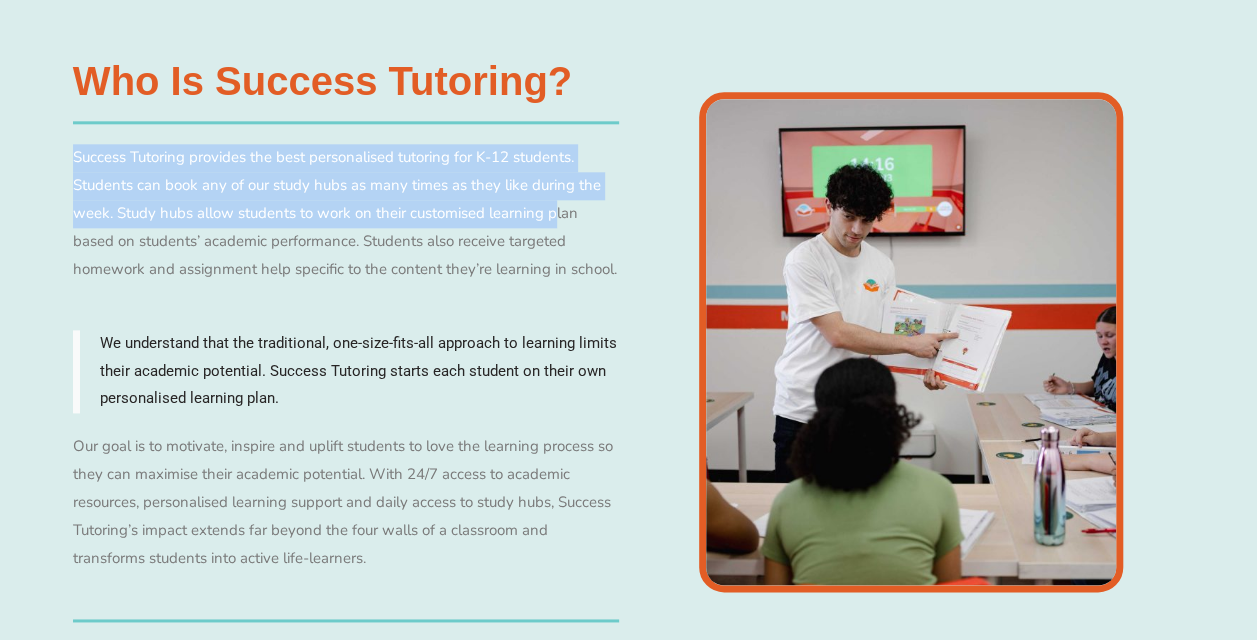 drag, startPoint x: 558, startPoint y: 224, endPoint x: 364, endPoint y: 220, distance: 194.04123 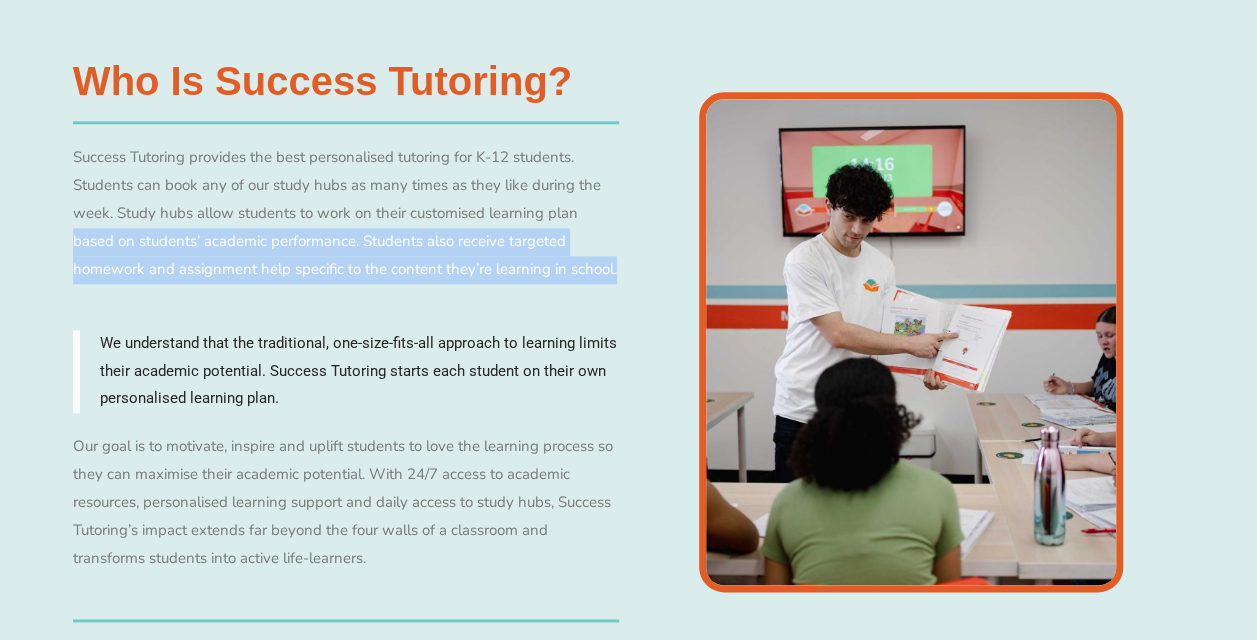 drag, startPoint x: 72, startPoint y: 235, endPoint x: 621, endPoint y: 275, distance: 550.45526 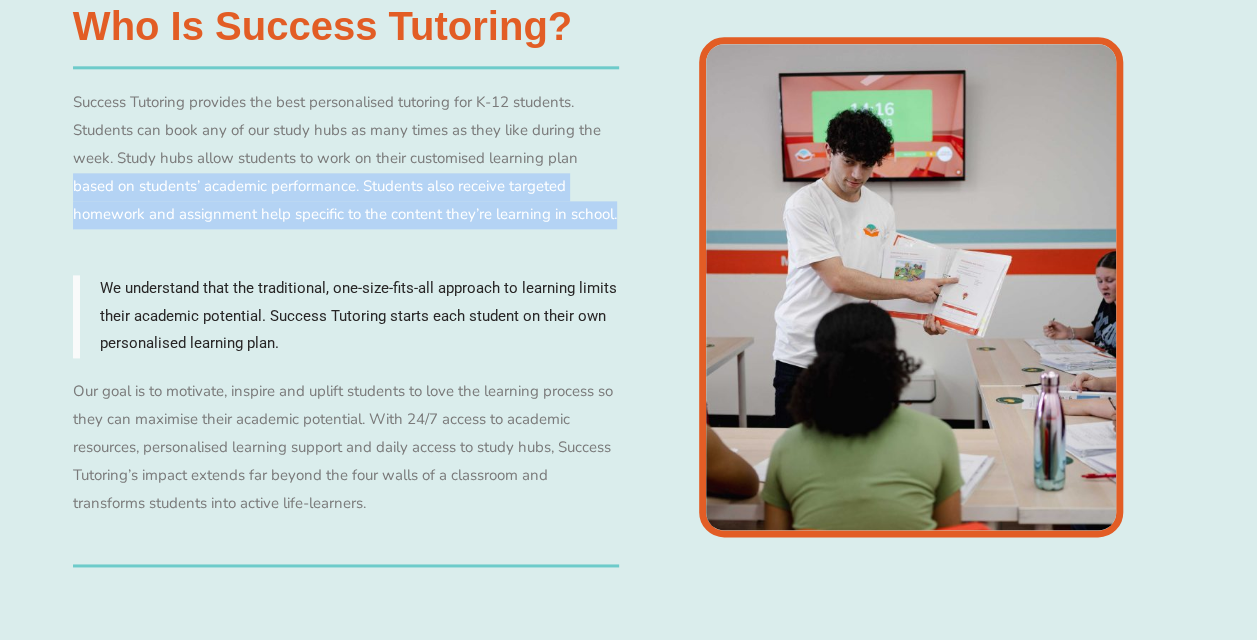scroll, scrollTop: 1200, scrollLeft: 0, axis: vertical 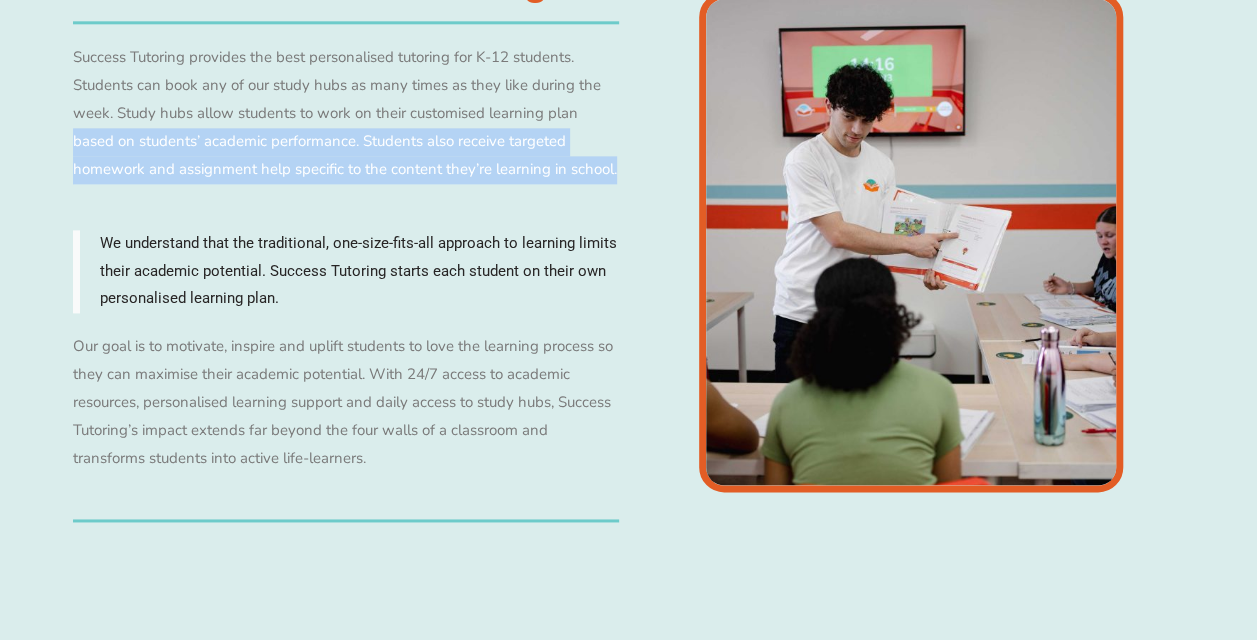 drag, startPoint x: 104, startPoint y: 281, endPoint x: 300, endPoint y: 291, distance: 196.25494 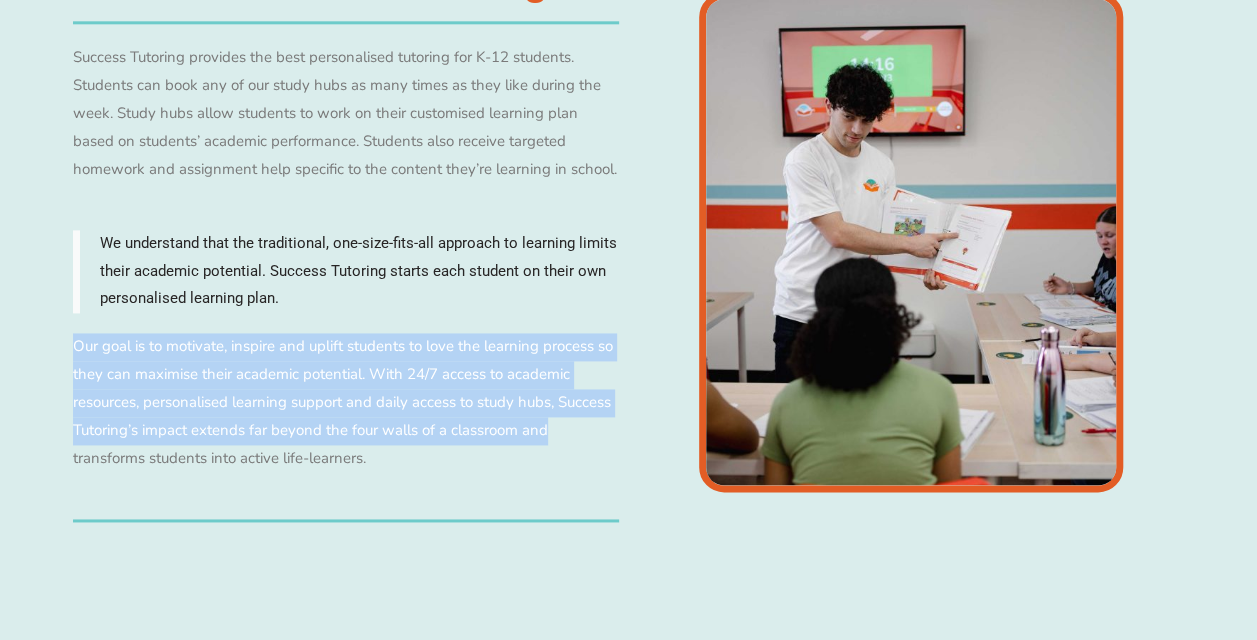 drag, startPoint x: 71, startPoint y: 350, endPoint x: 610, endPoint y: 428, distance: 544.61456 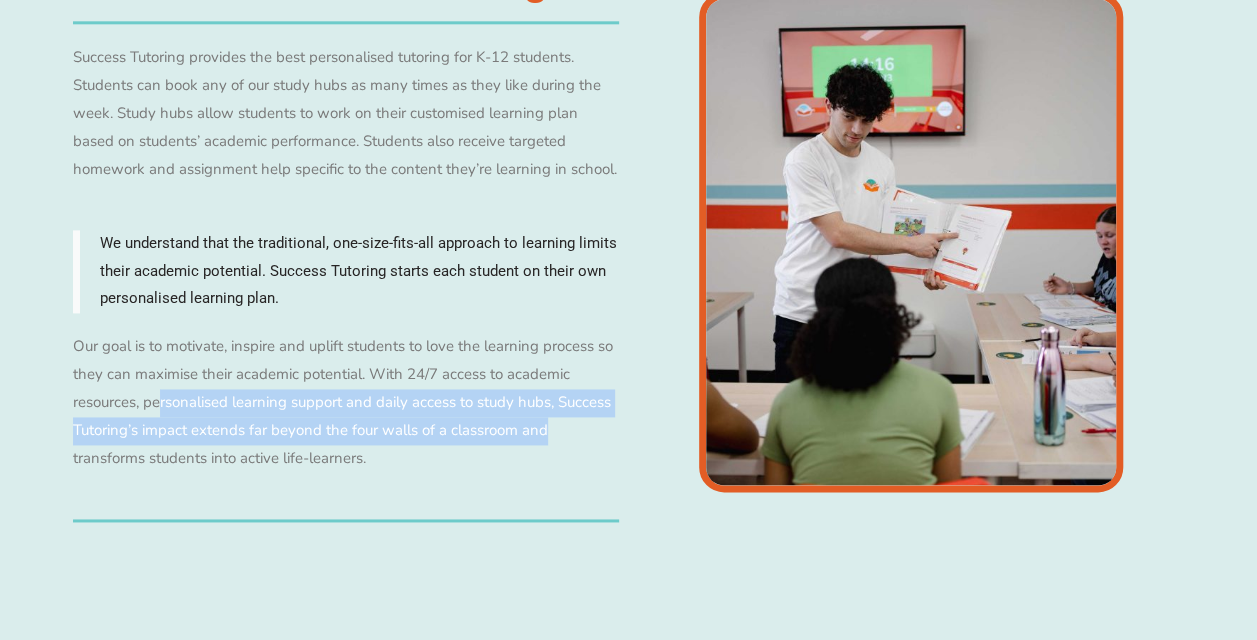drag, startPoint x: 160, startPoint y: 400, endPoint x: 613, endPoint y: 443, distance: 455.03625 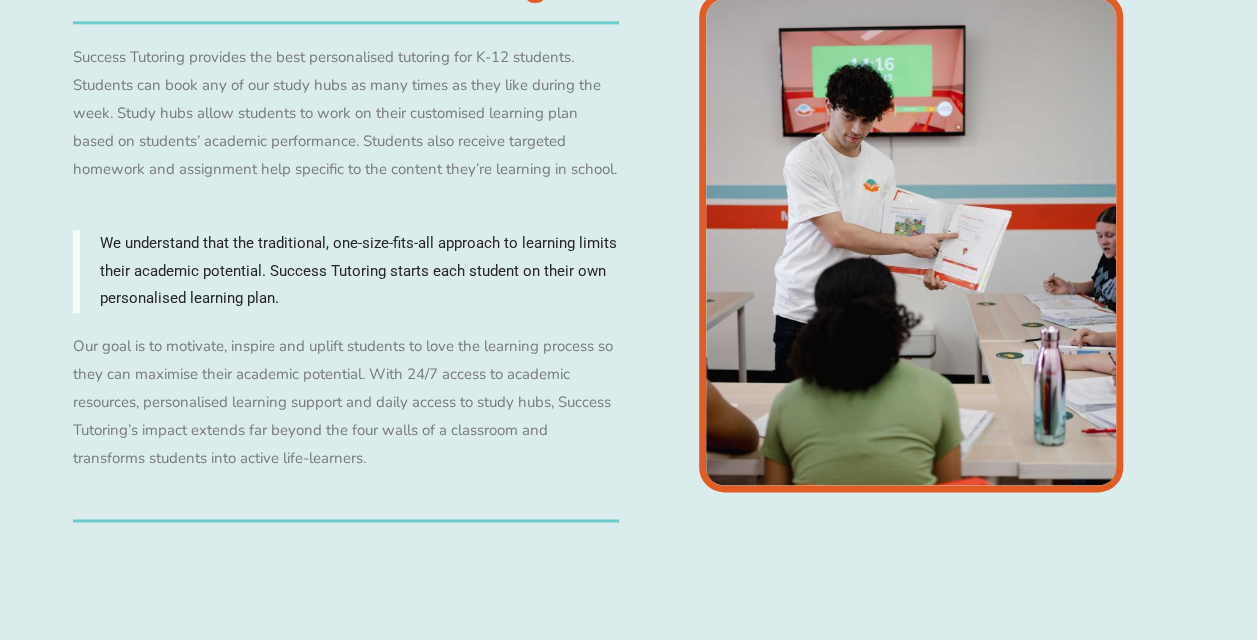 drag, startPoint x: 613, startPoint y: 443, endPoint x: 321, endPoint y: 462, distance: 292.6175 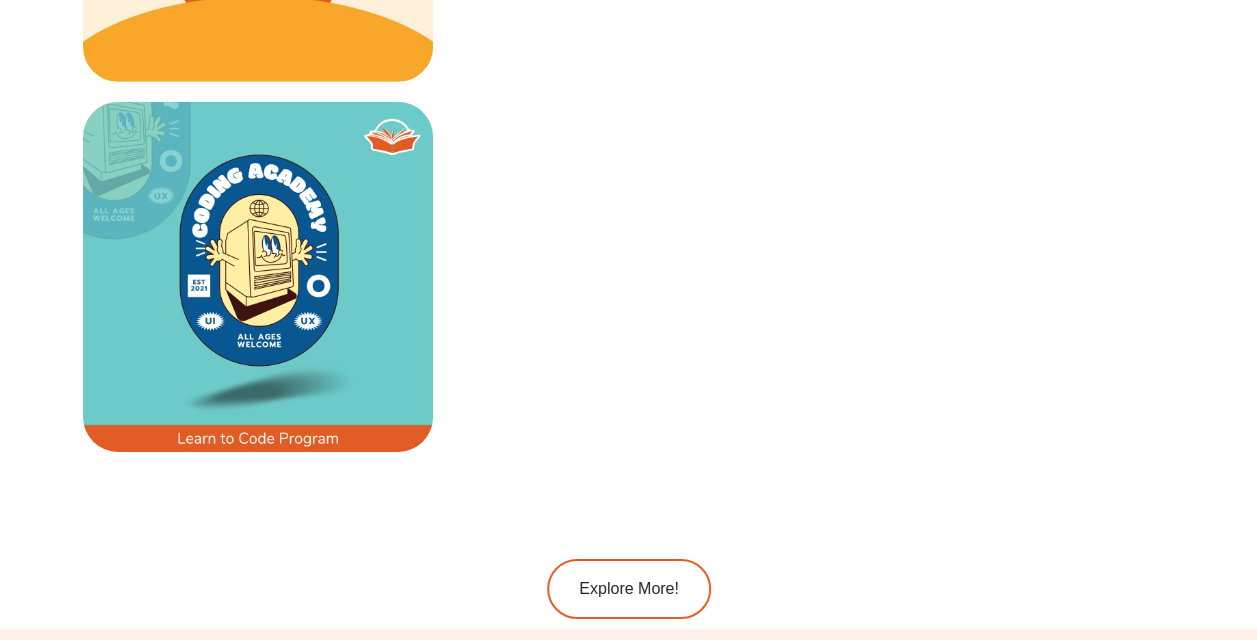 scroll, scrollTop: 3189, scrollLeft: 0, axis: vertical 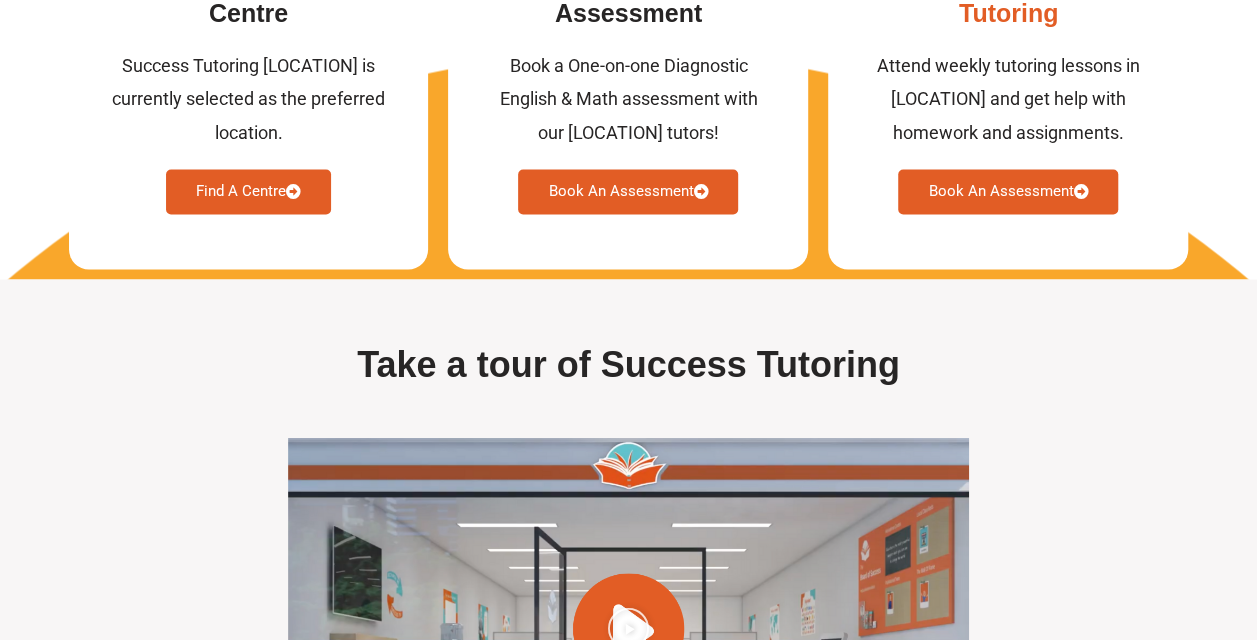 drag, startPoint x: 906, startPoint y: 109, endPoint x: 1135, endPoint y: 182, distance: 240.35391 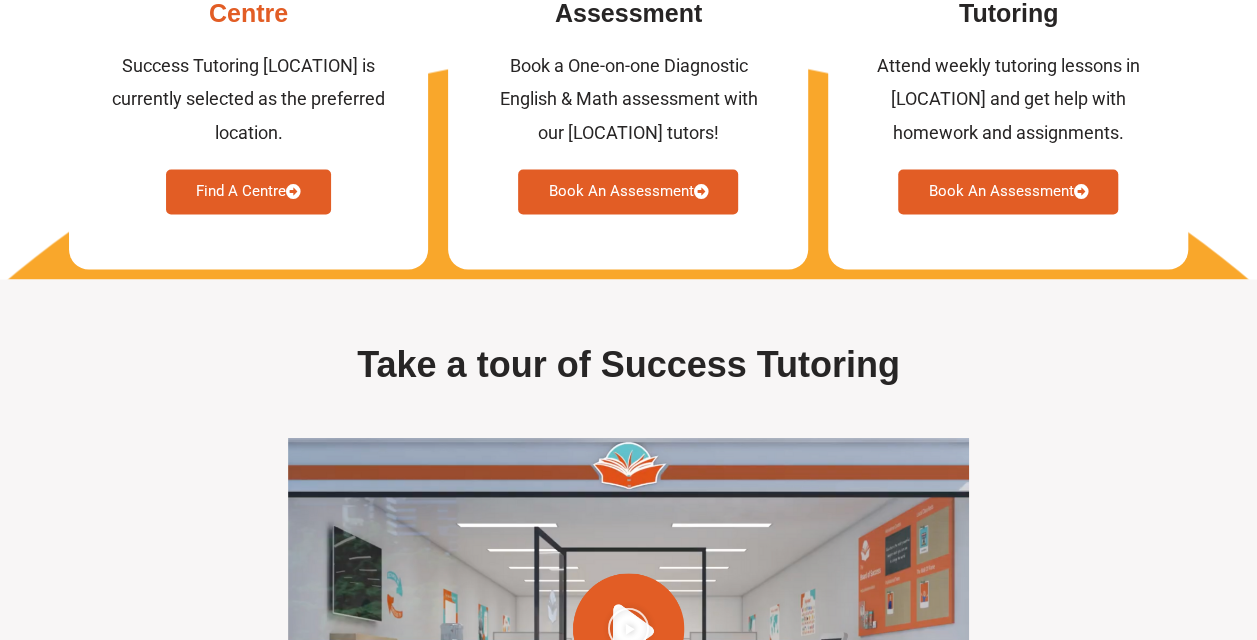 click on "Find A Centre" at bounding box center [248, 191] 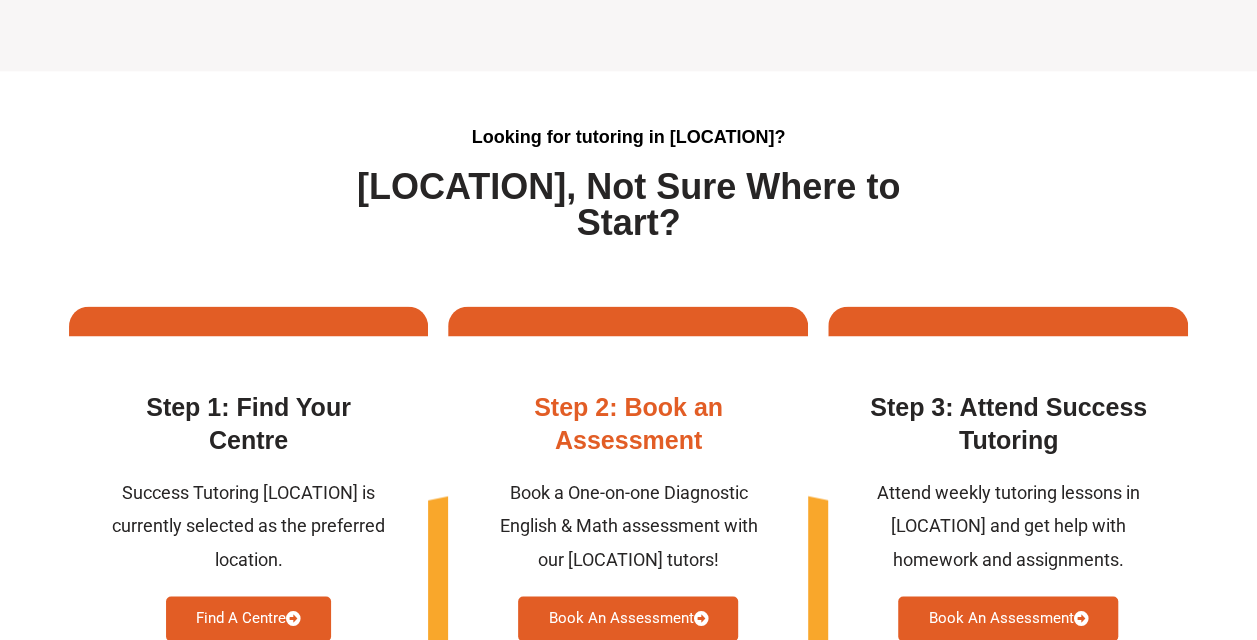 scroll, scrollTop: 5000, scrollLeft: 0, axis: vertical 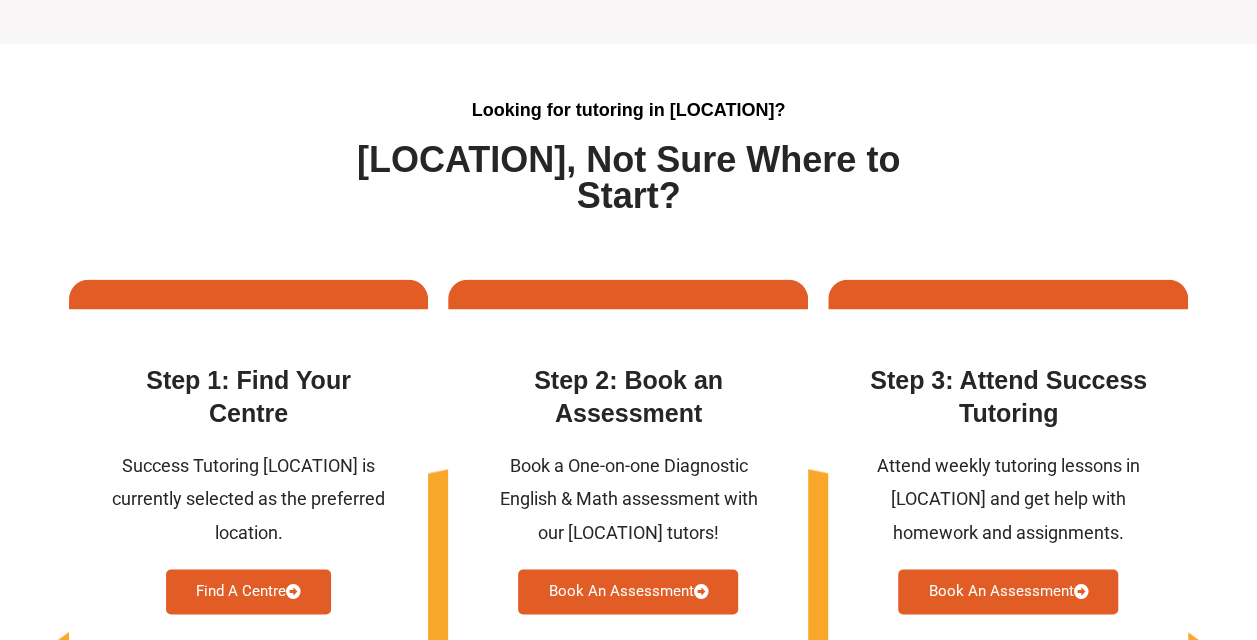 click on "[LOCATION], Not Sure Where to Start?" at bounding box center [629, 178] 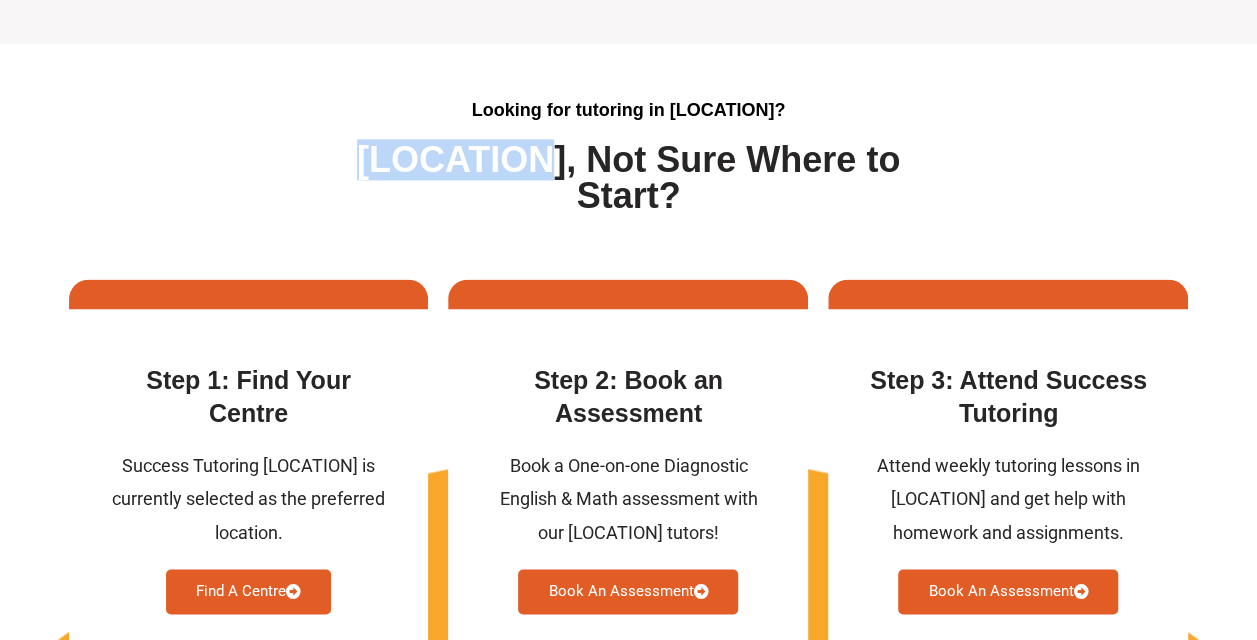 click on "[LOCATION], Not Sure Where to Start?" at bounding box center (629, 178) 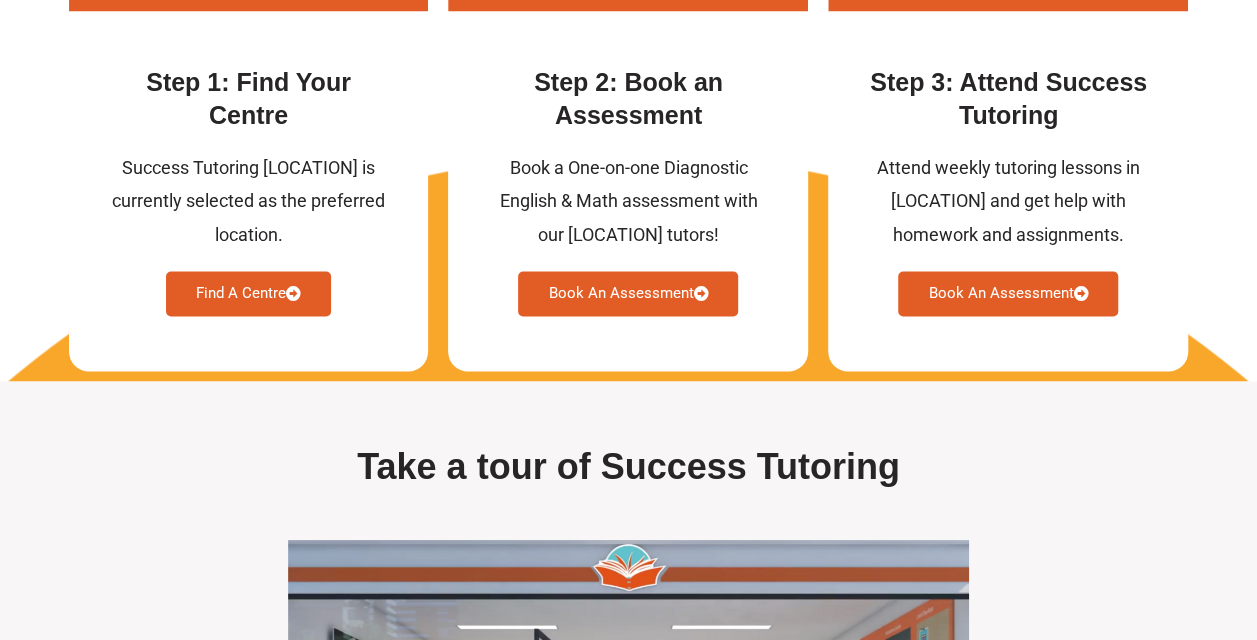 scroll, scrollTop: 5300, scrollLeft: 0, axis: vertical 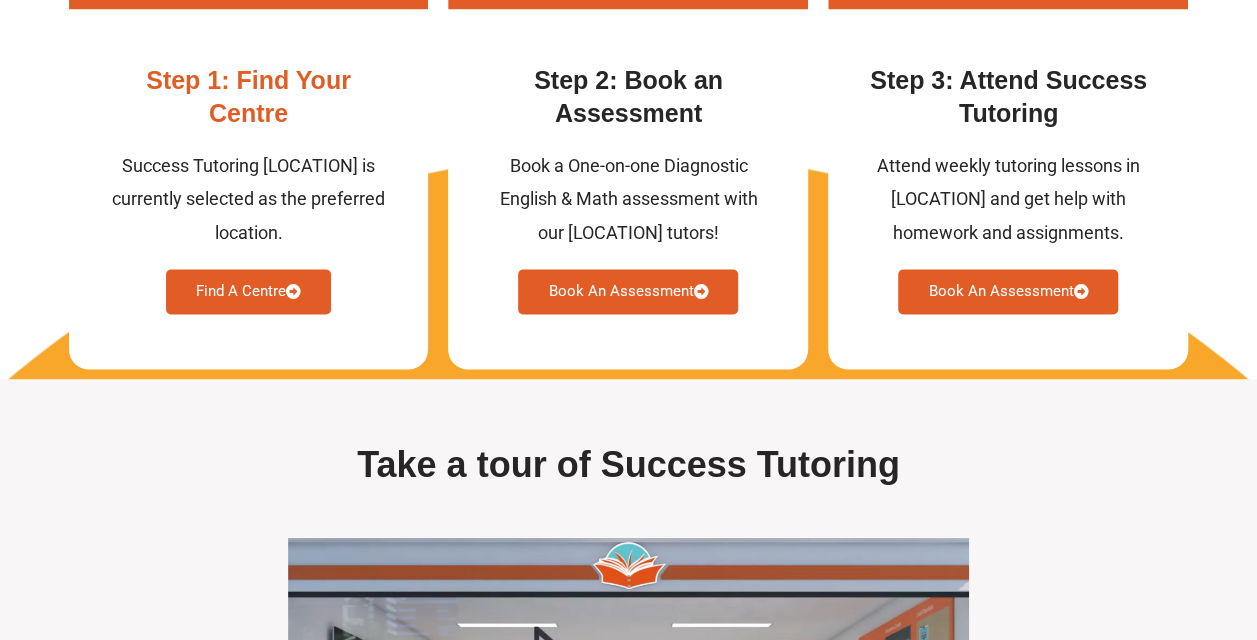 click on "Success Tutoring [LOCATION] is currently selected as the preferred location." at bounding box center [249, 199] 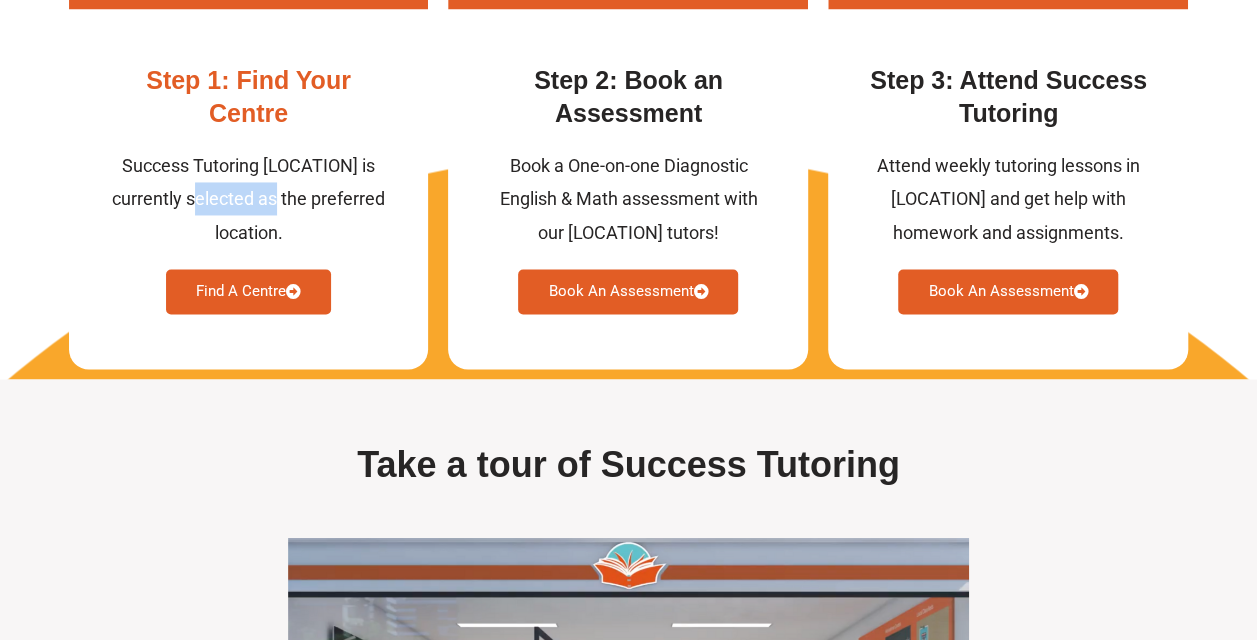 click on "Success Tutoring [LOCATION] is currently selected as the preferred location." at bounding box center (249, 199) 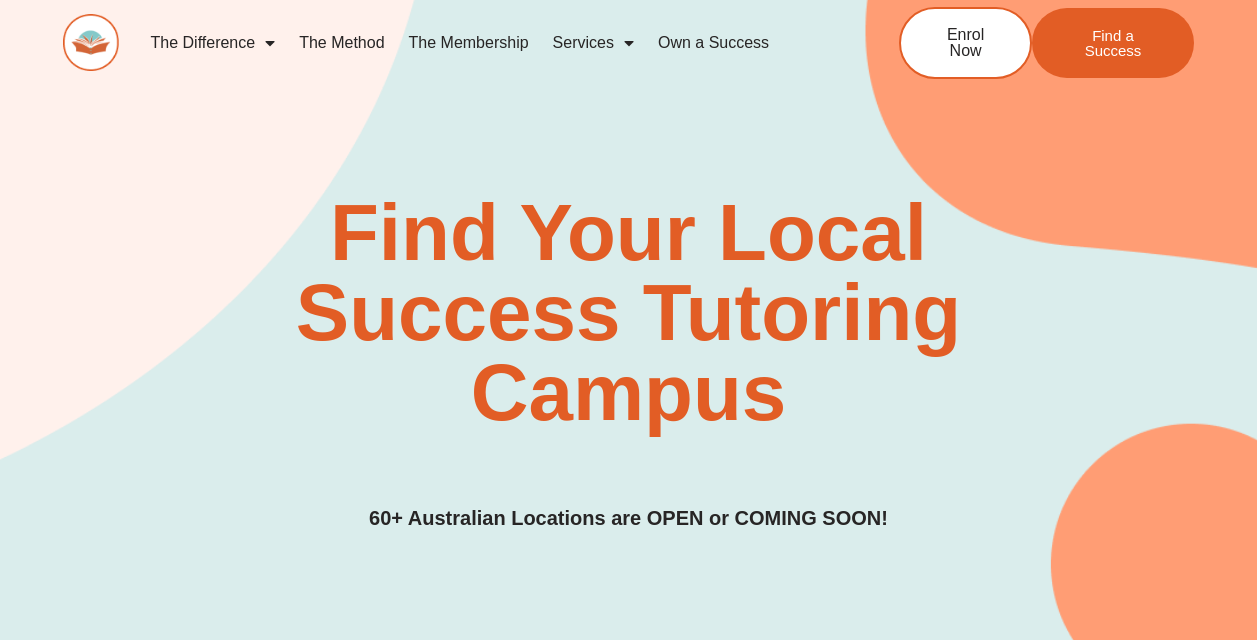 scroll, scrollTop: 0, scrollLeft: 0, axis: both 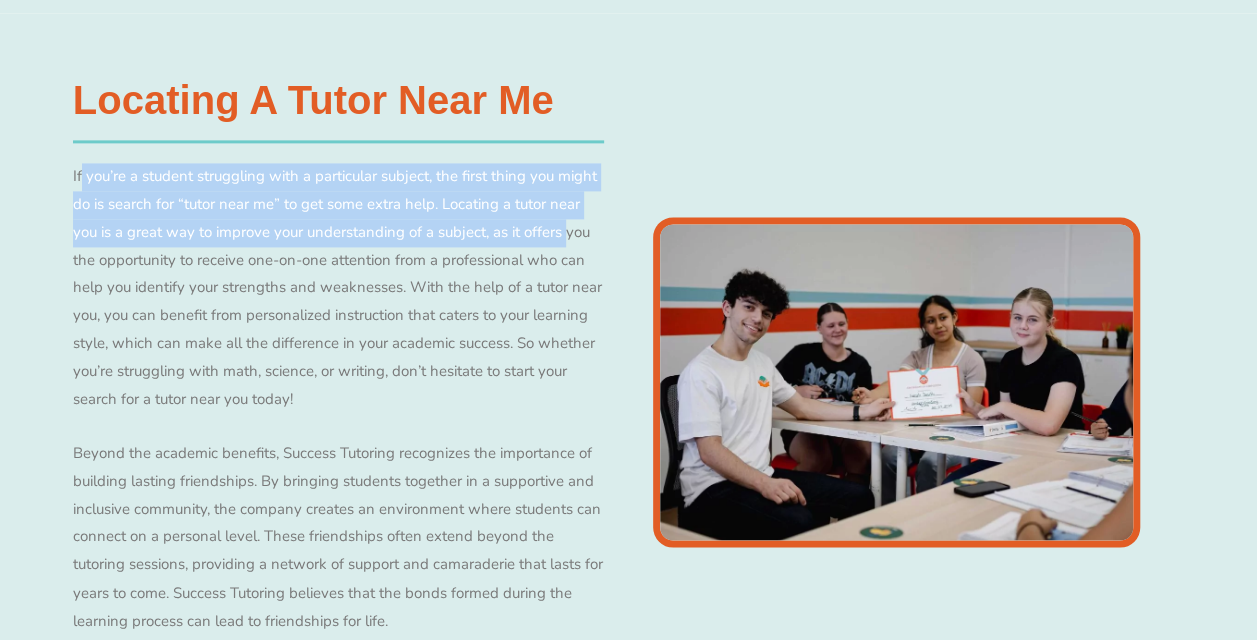 drag, startPoint x: 80, startPoint y: 176, endPoint x: 553, endPoint y: 240, distance: 477.31018 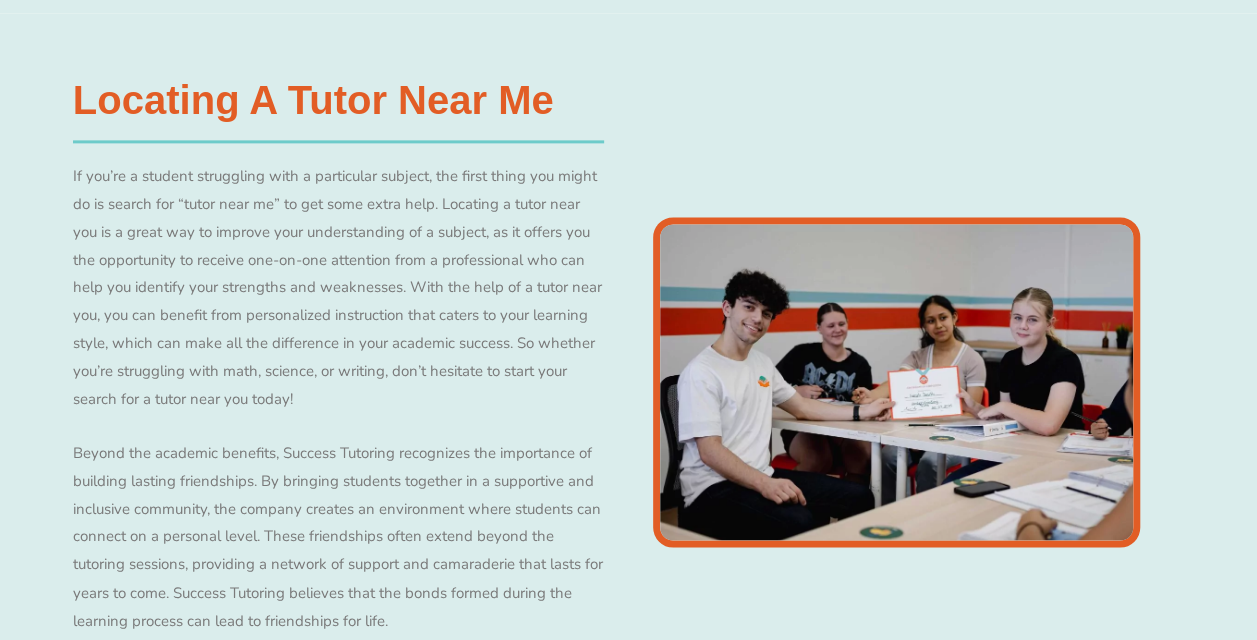 drag, startPoint x: 553, startPoint y: 240, endPoint x: 210, endPoint y: 262, distance: 343.7048 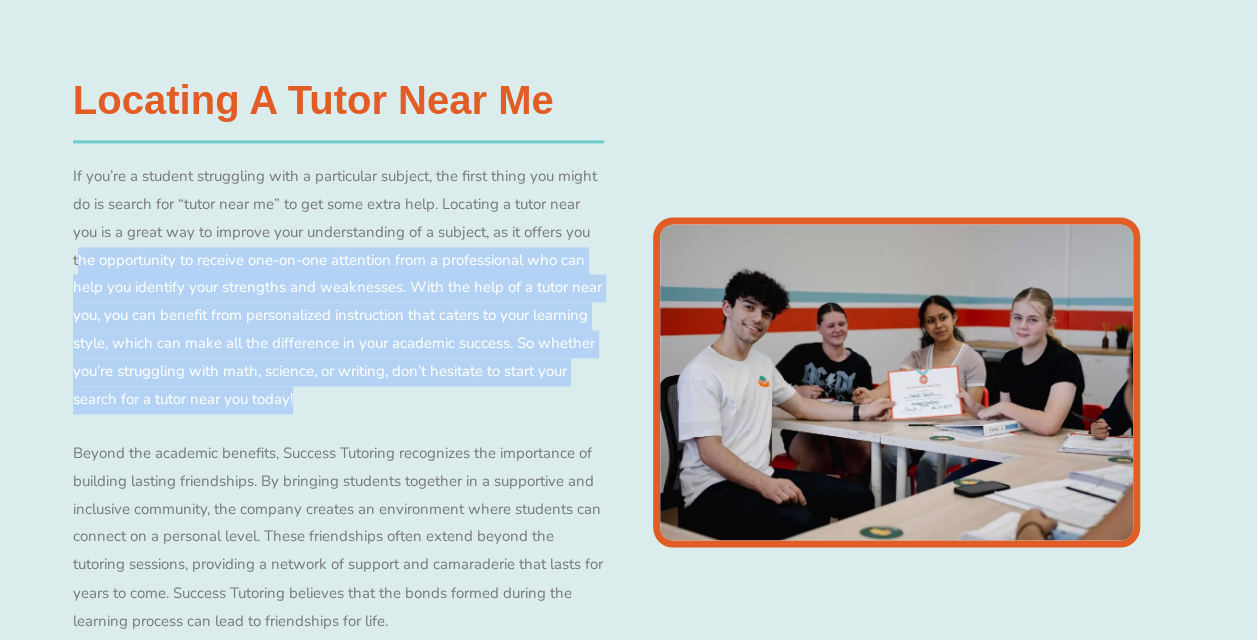 drag, startPoint x: 81, startPoint y: 259, endPoint x: 561, endPoint y: 398, distance: 499.72092 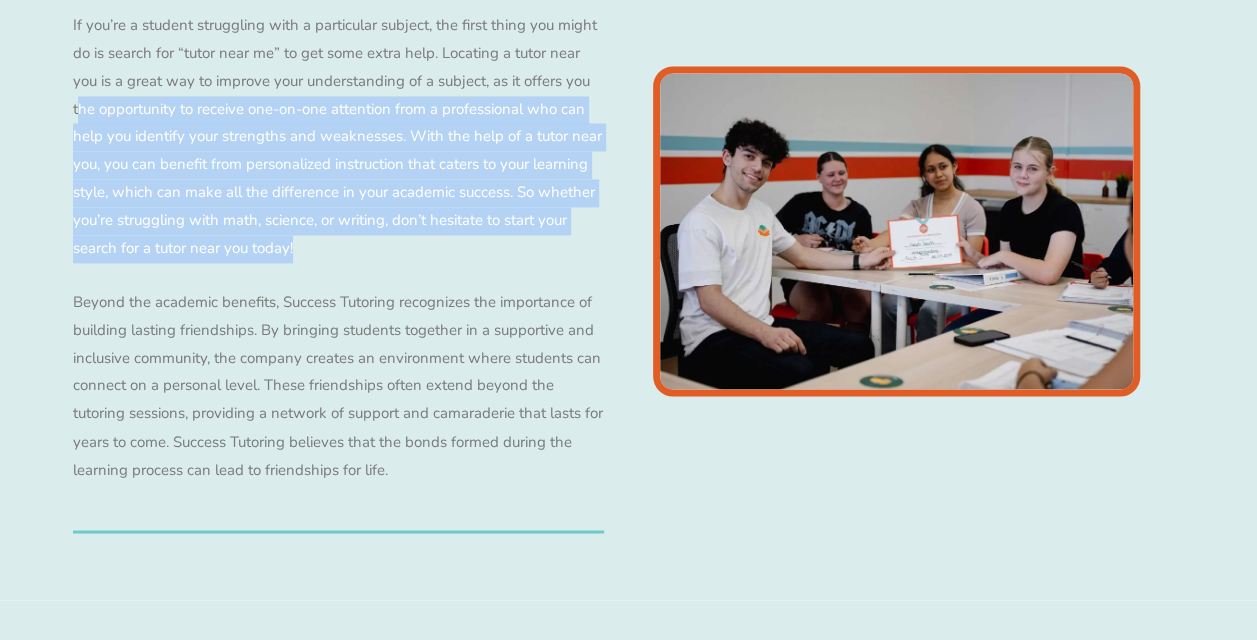 scroll, scrollTop: 1500, scrollLeft: 0, axis: vertical 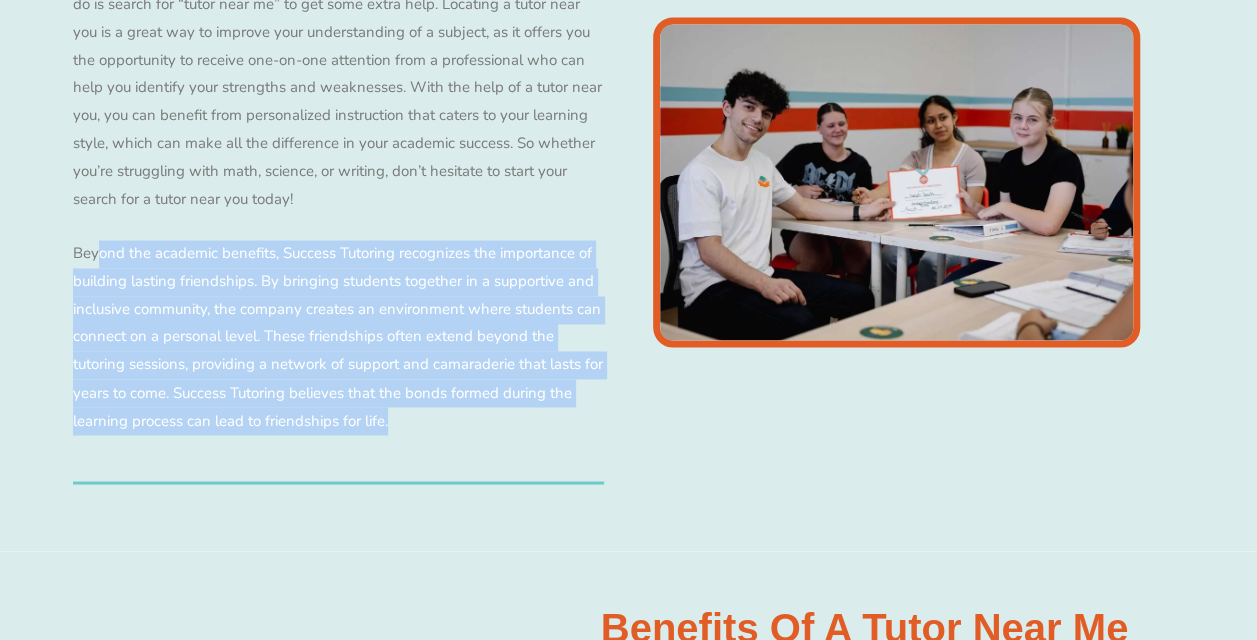 drag, startPoint x: 99, startPoint y: 254, endPoint x: 596, endPoint y: 432, distance: 527.9138 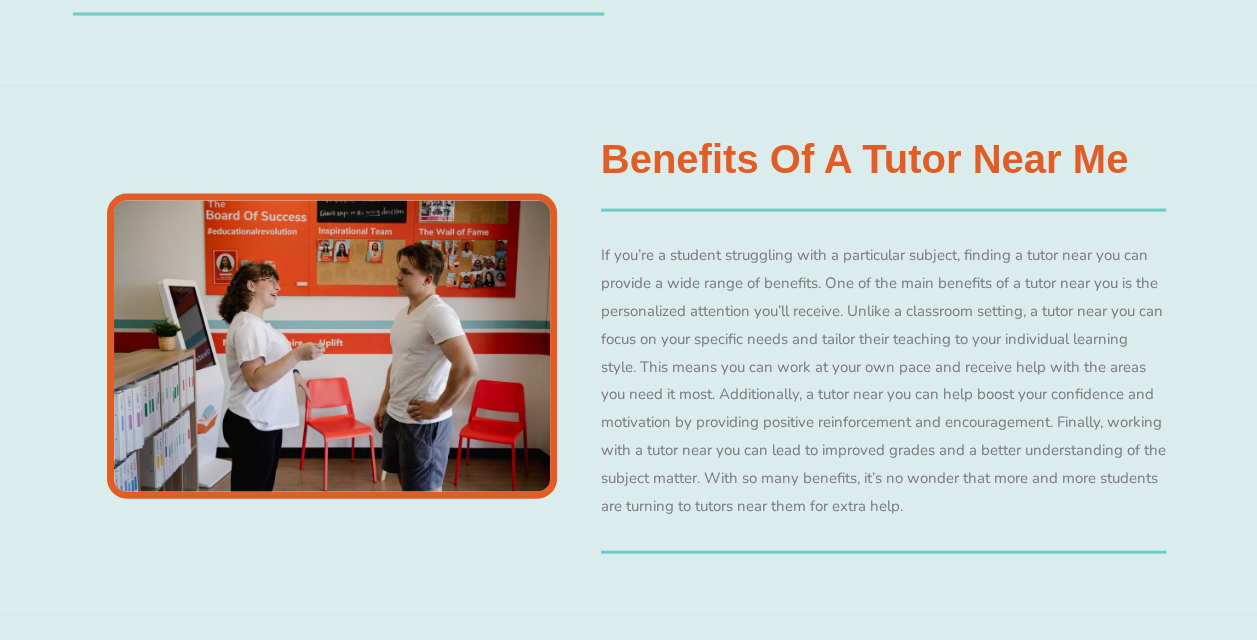 scroll, scrollTop: 2000, scrollLeft: 0, axis: vertical 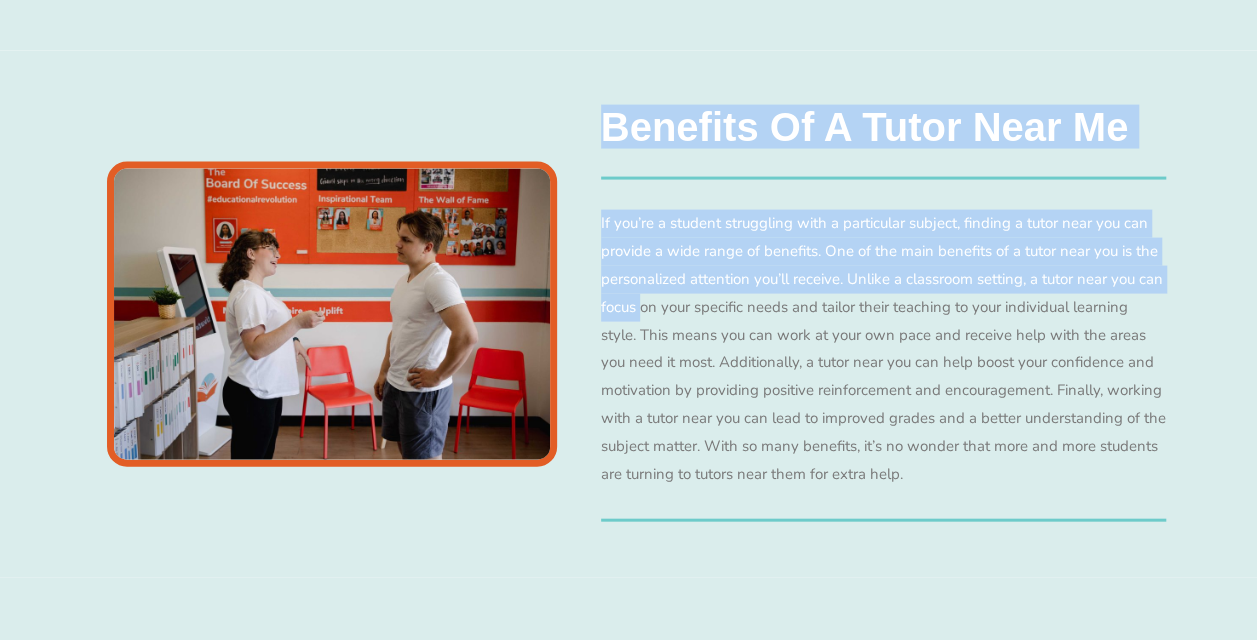 drag, startPoint x: 598, startPoint y: 222, endPoint x: 1126, endPoint y: 267, distance: 529.9141 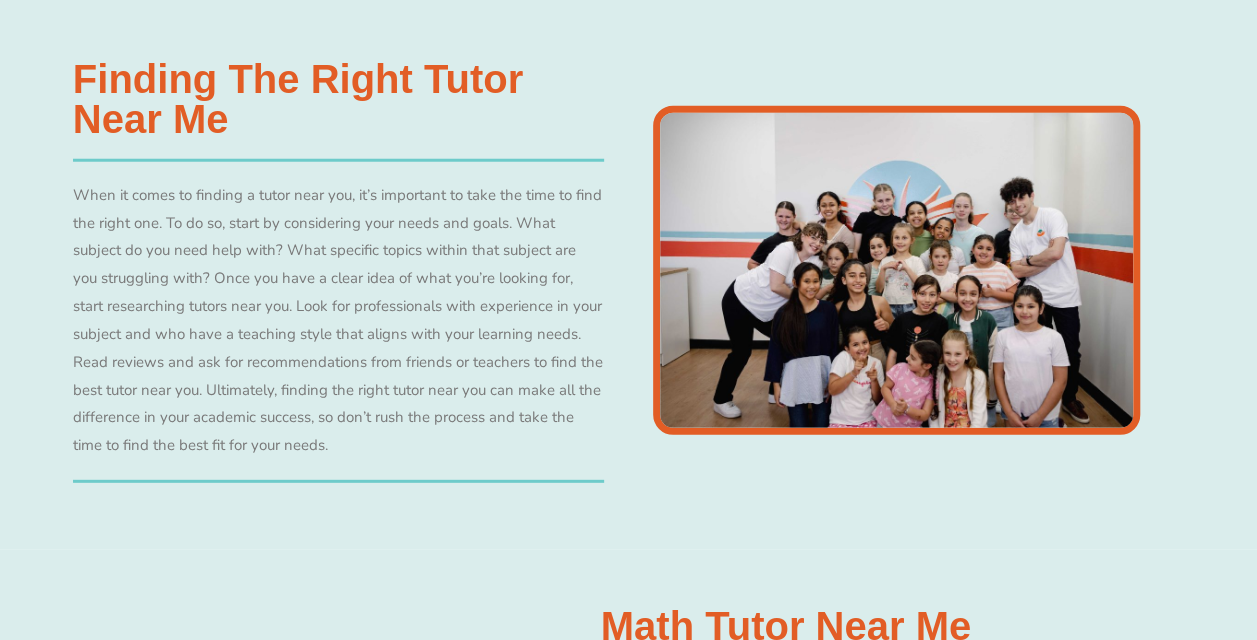 scroll, scrollTop: 2600, scrollLeft: 0, axis: vertical 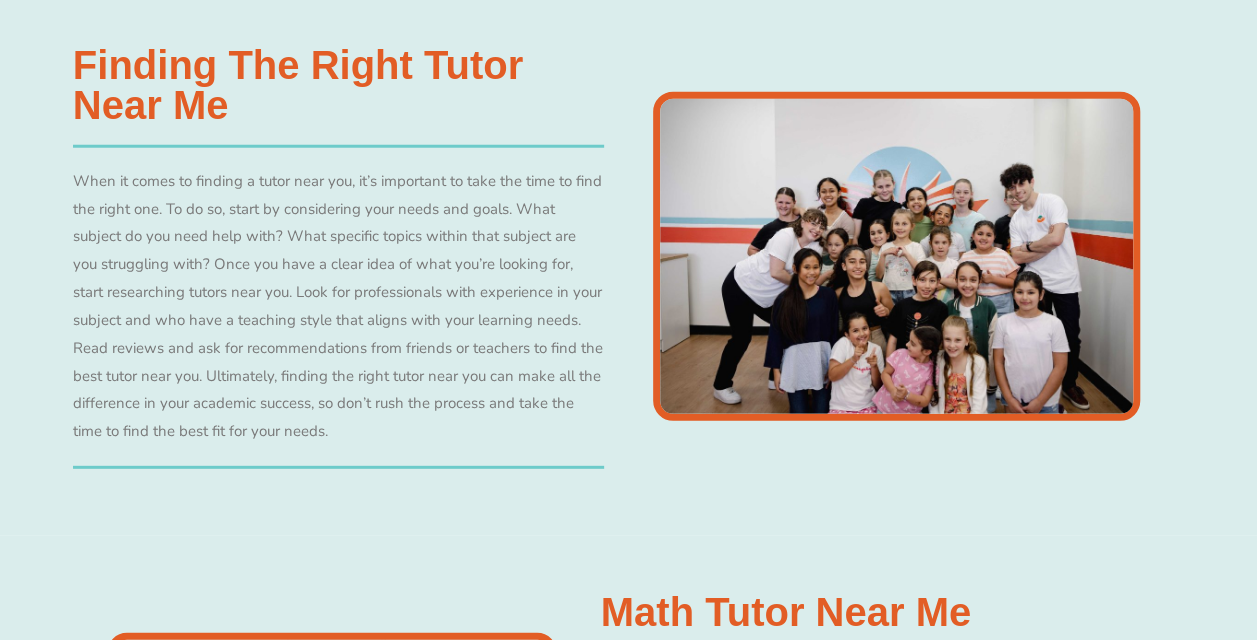 drag, startPoint x: 80, startPoint y: 184, endPoint x: 468, endPoint y: 428, distance: 458.34485 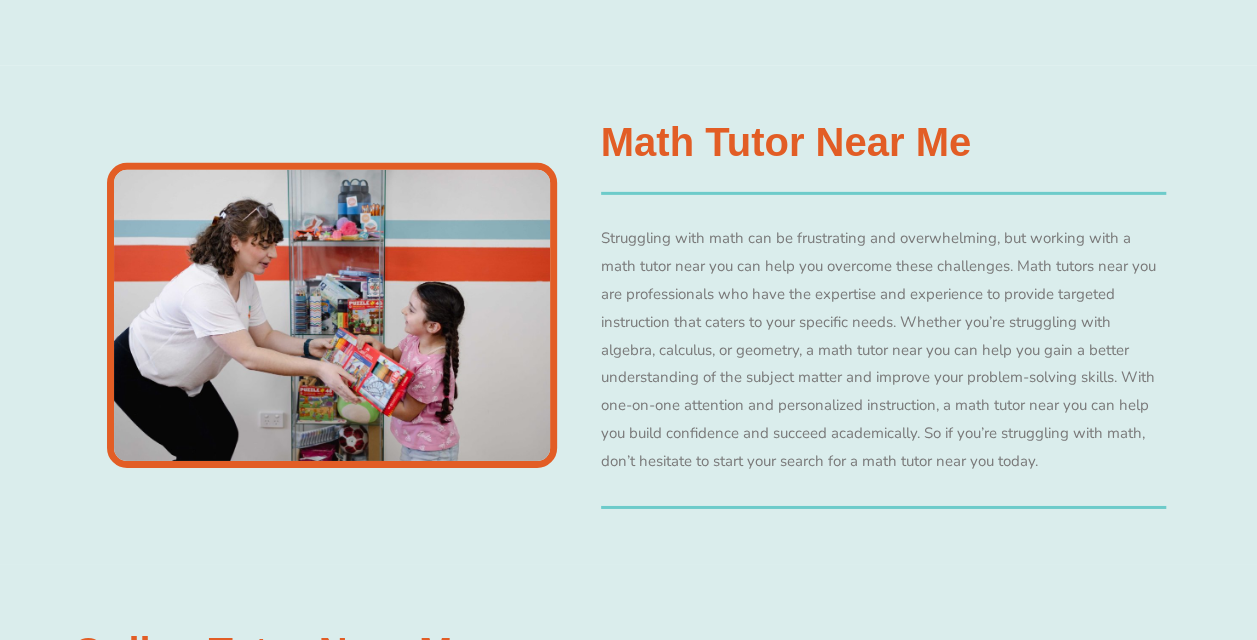 scroll, scrollTop: 3100, scrollLeft: 0, axis: vertical 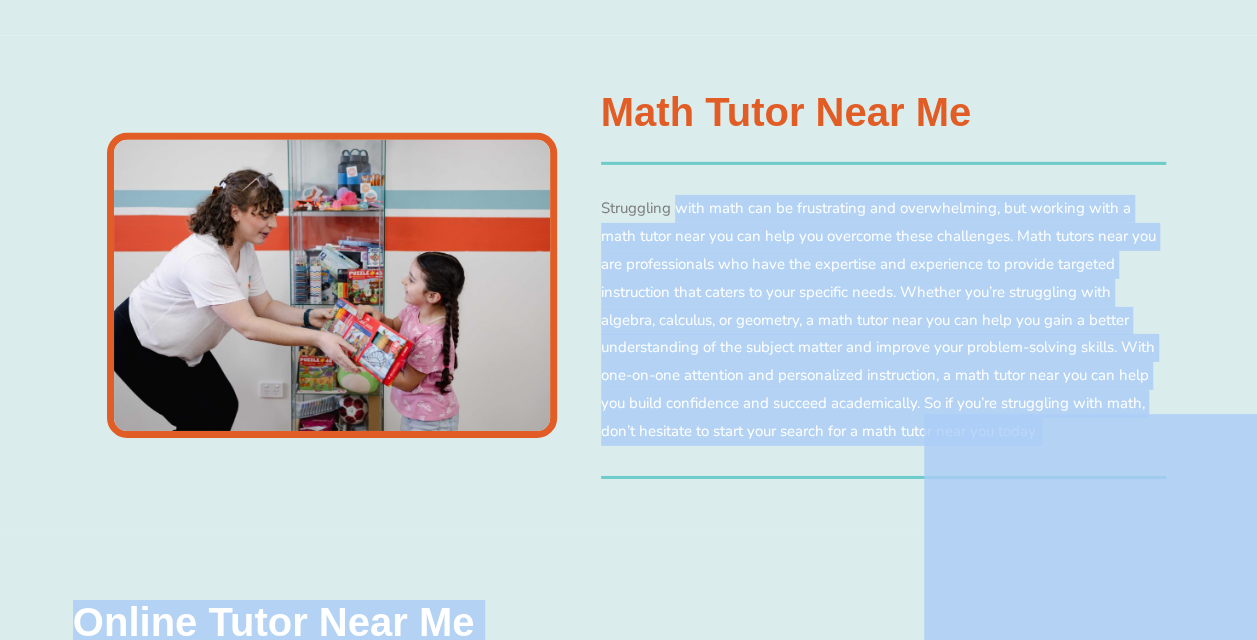 drag, startPoint x: 606, startPoint y: 215, endPoint x: 1175, endPoint y: 414, distance: 602.79517 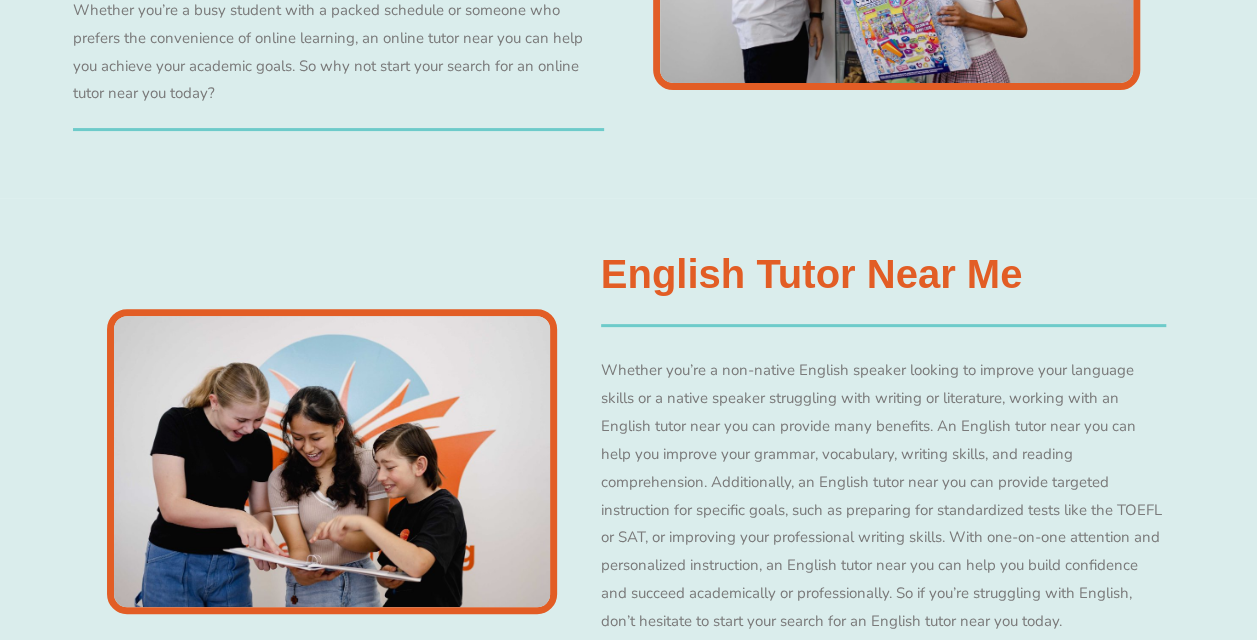scroll, scrollTop: 4100, scrollLeft: 0, axis: vertical 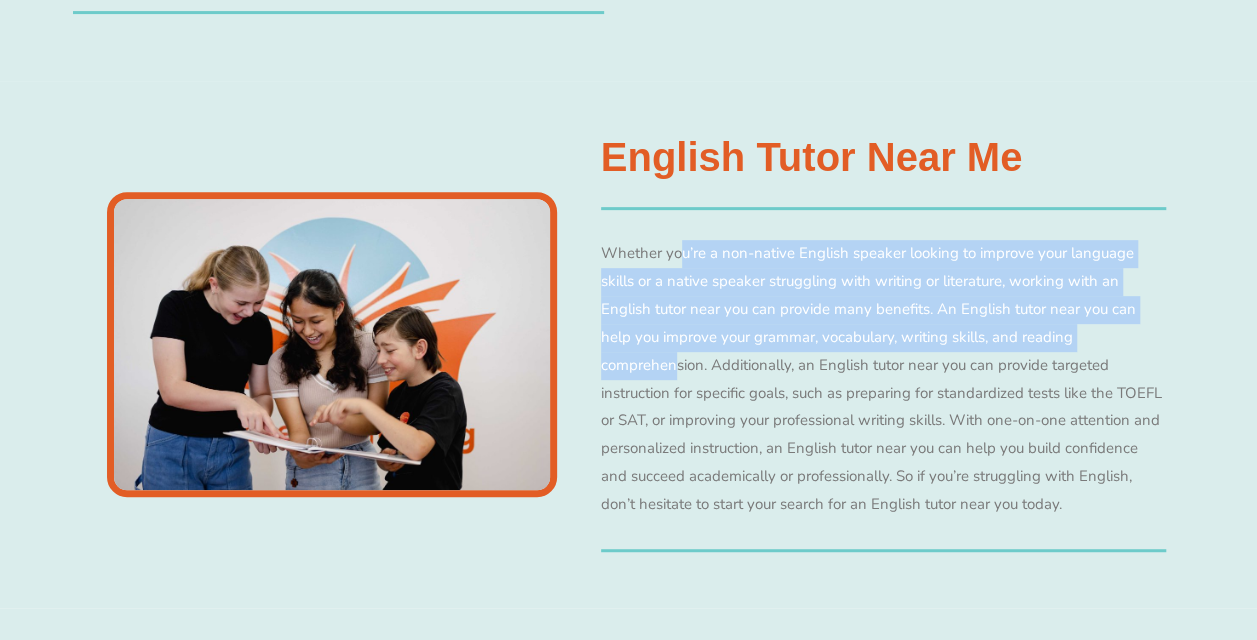 drag, startPoint x: 600, startPoint y: 254, endPoint x: 1105, endPoint y: 333, distance: 511.14185 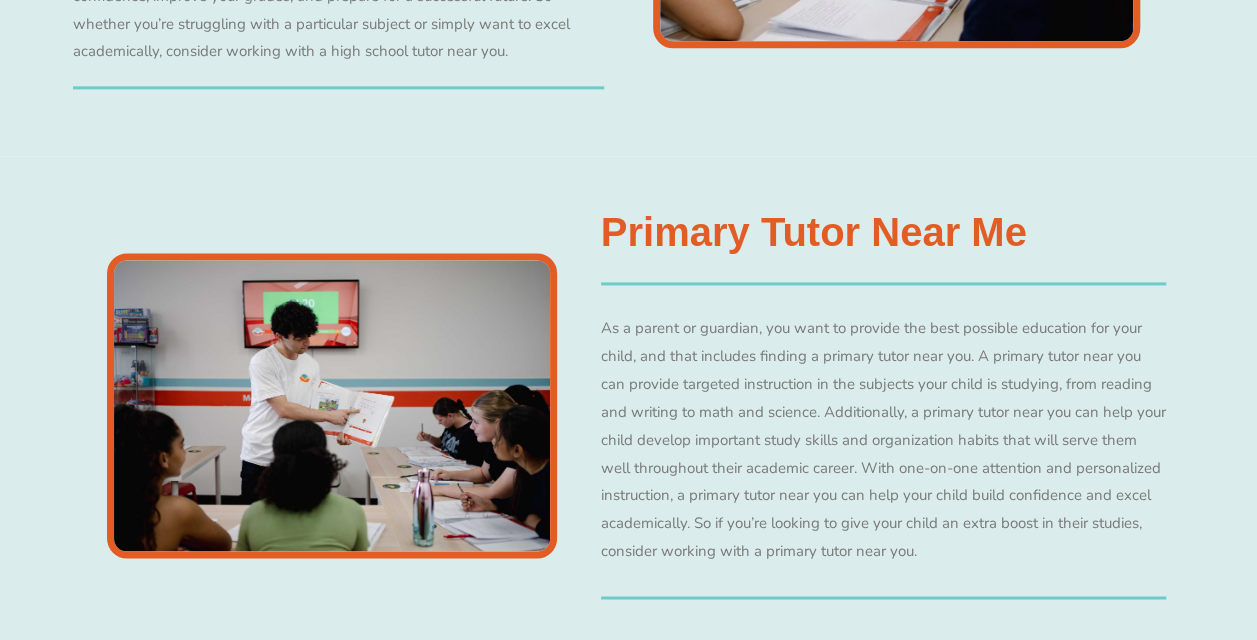 scroll, scrollTop: 5100, scrollLeft: 0, axis: vertical 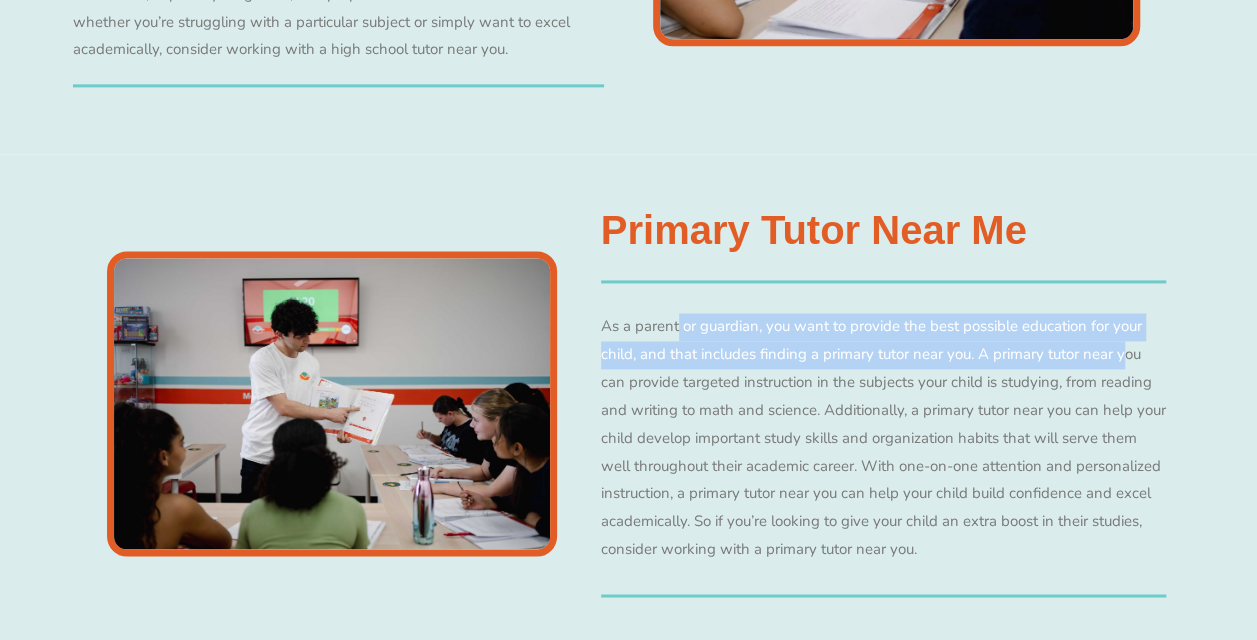 drag, startPoint x: 612, startPoint y: 322, endPoint x: 1061, endPoint y: 356, distance: 450.28546 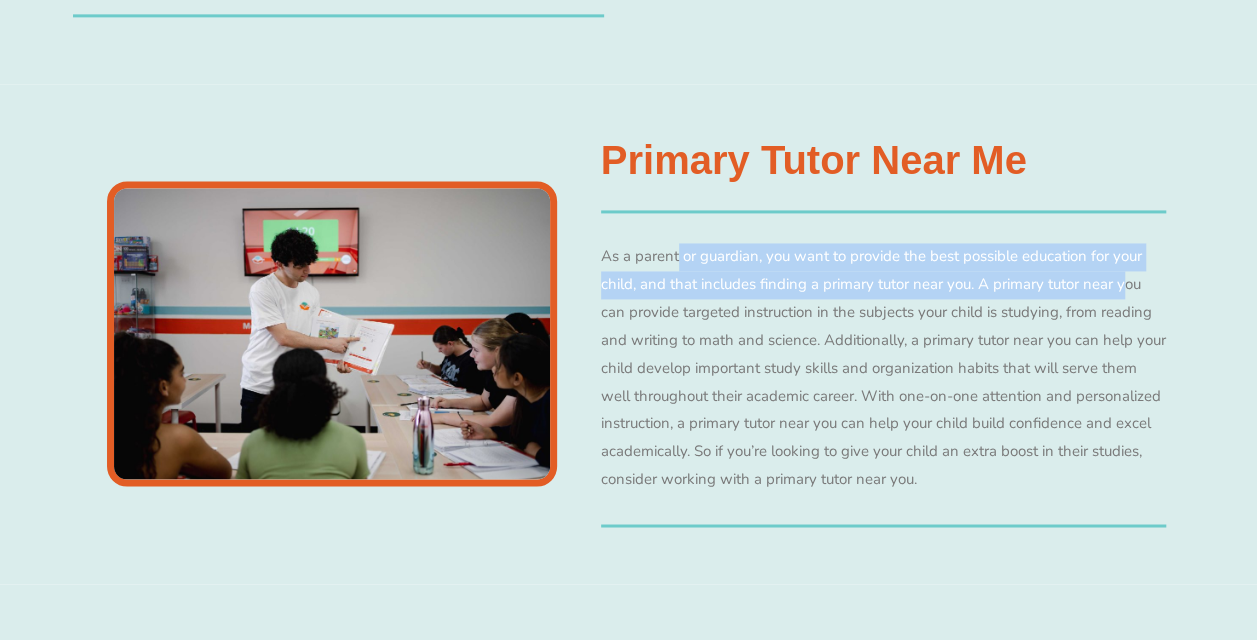 scroll, scrollTop: 5300, scrollLeft: 0, axis: vertical 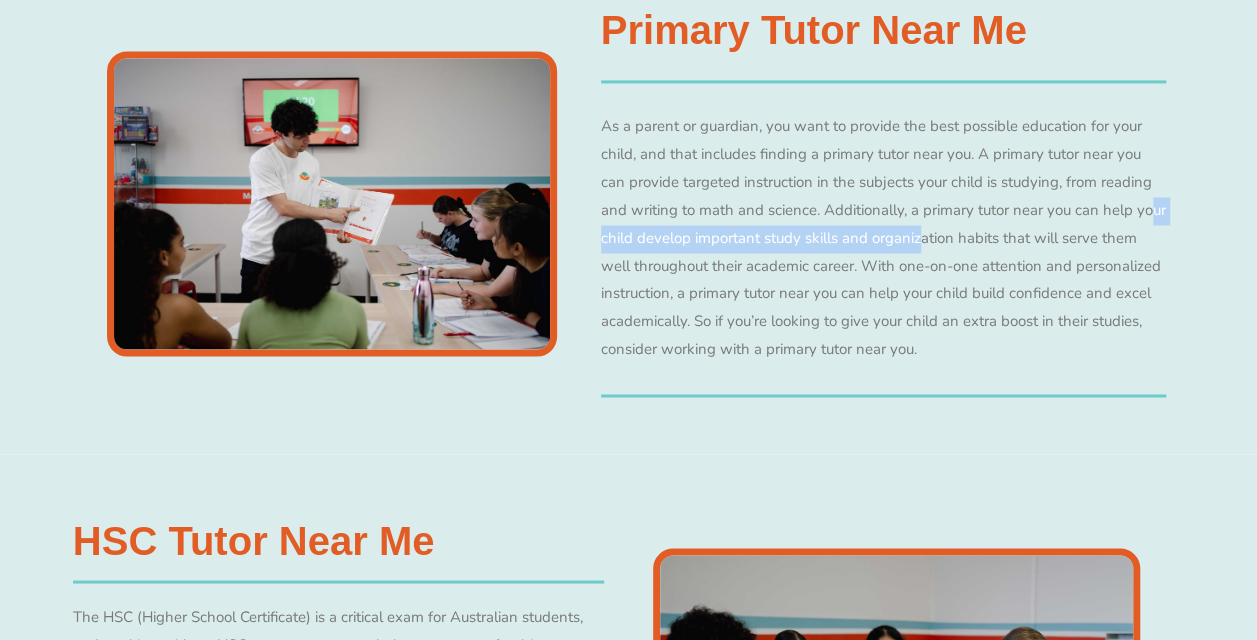 drag, startPoint x: 884, startPoint y: 220, endPoint x: 1082, endPoint y: 214, distance: 198.09088 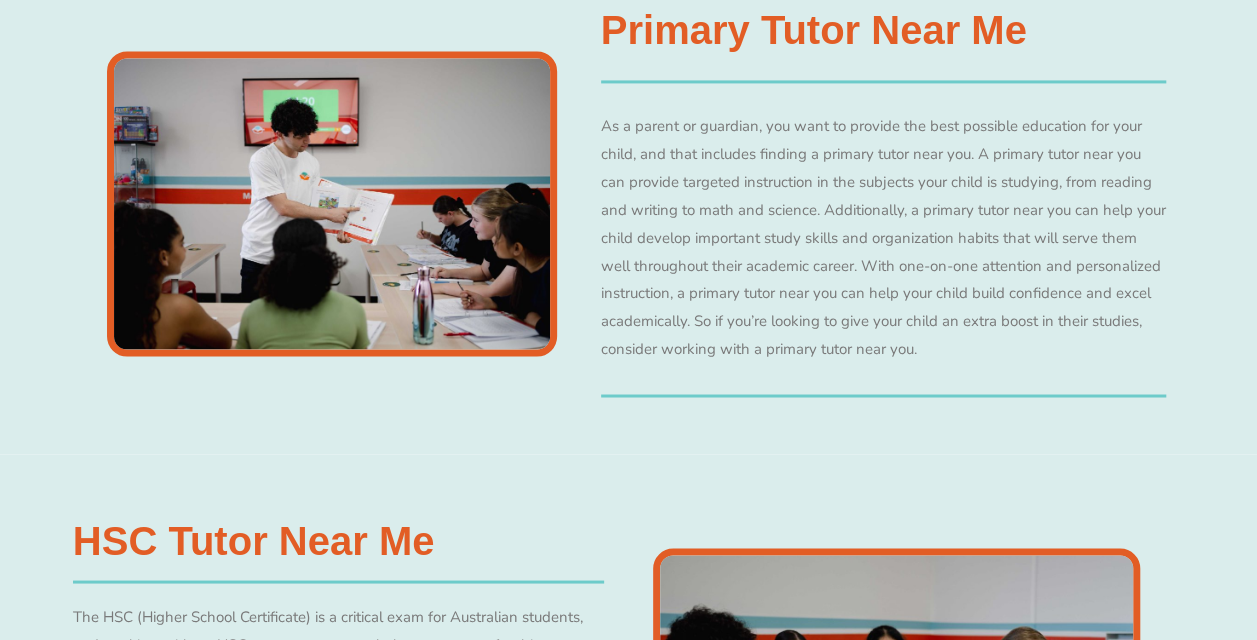 drag, startPoint x: 1082, startPoint y: 214, endPoint x: 892, endPoint y: 256, distance: 194.58675 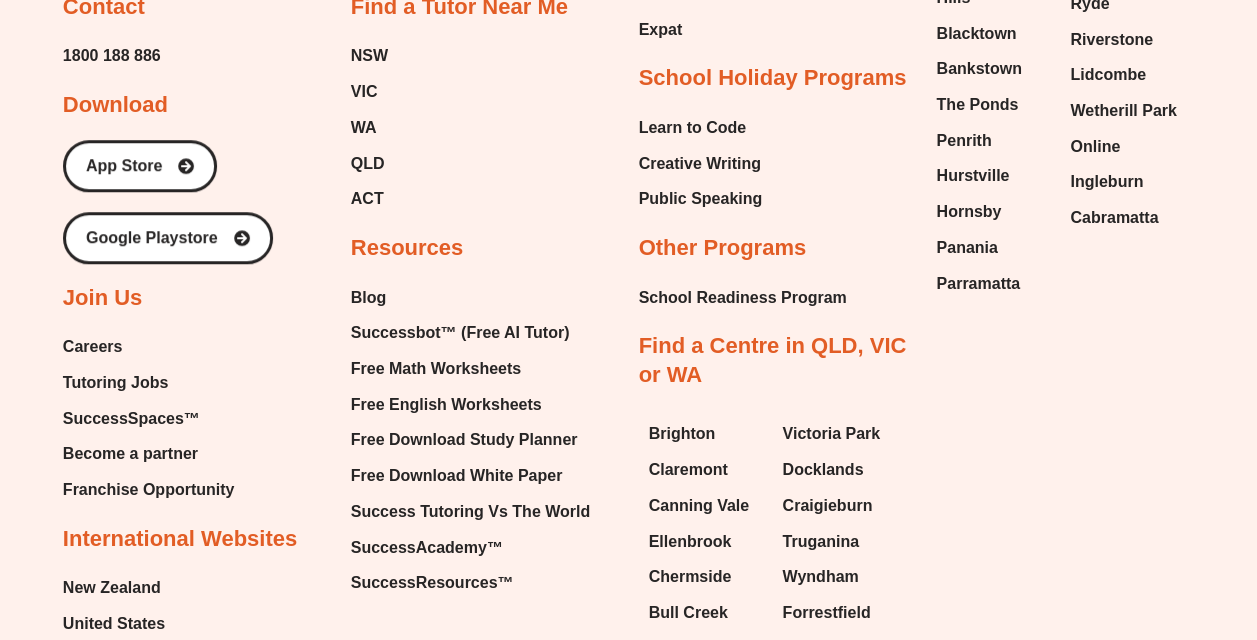 scroll, scrollTop: 8254, scrollLeft: 0, axis: vertical 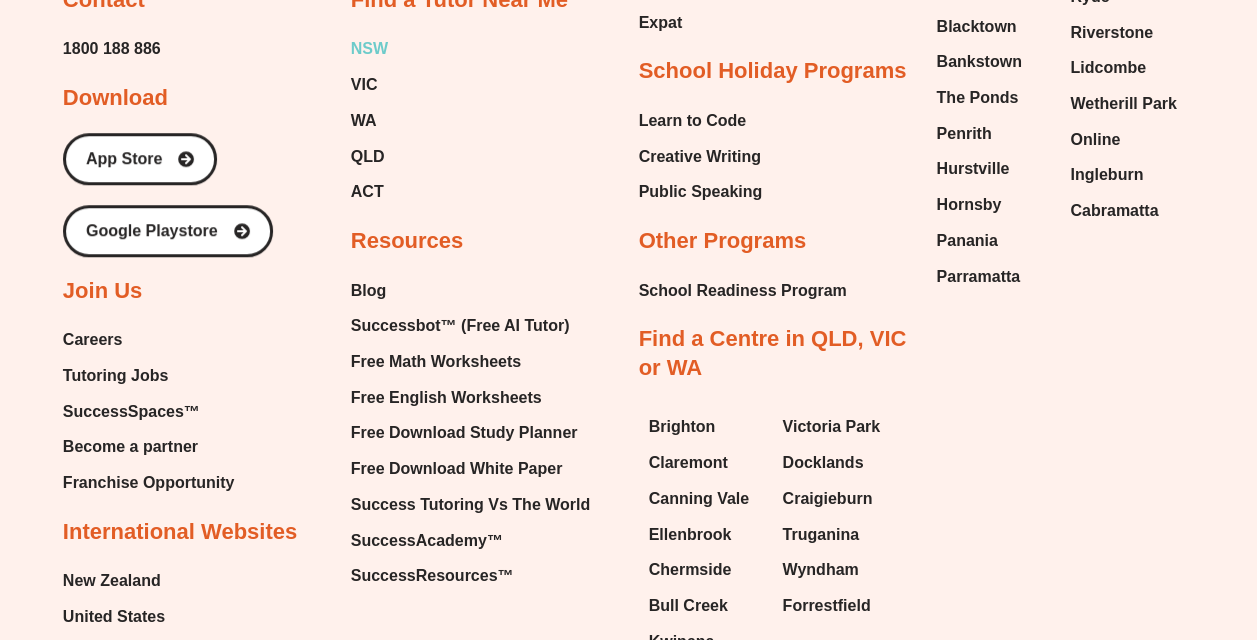 click on "NSW" at bounding box center (369, 49) 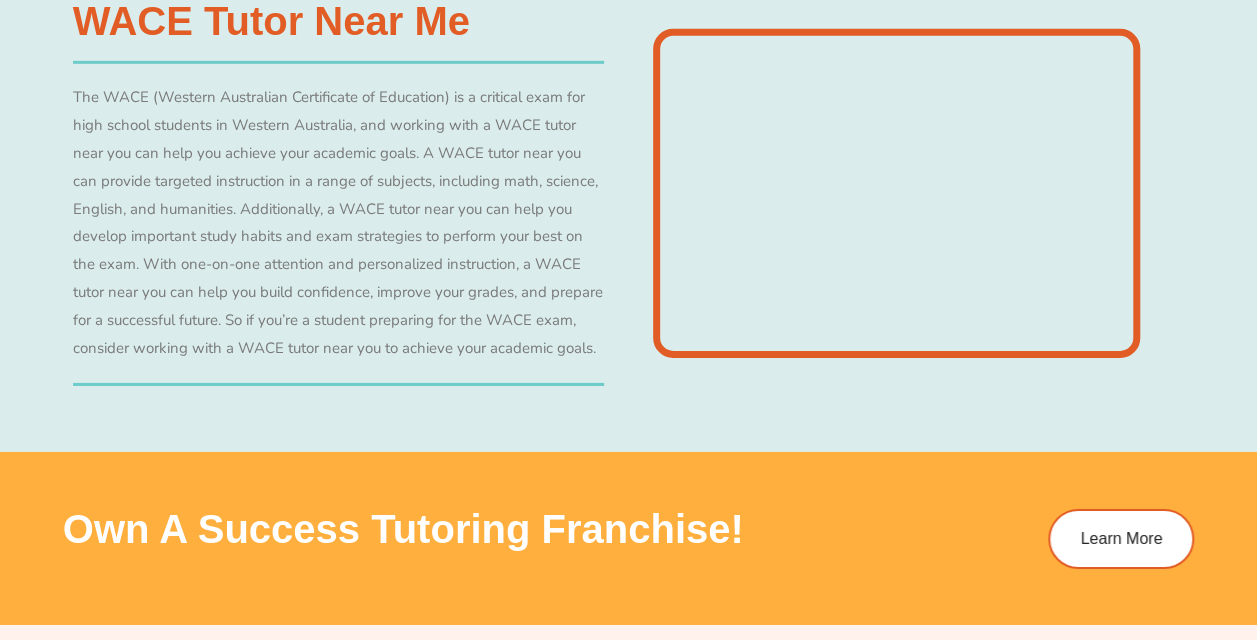 scroll, scrollTop: 6854, scrollLeft: 0, axis: vertical 